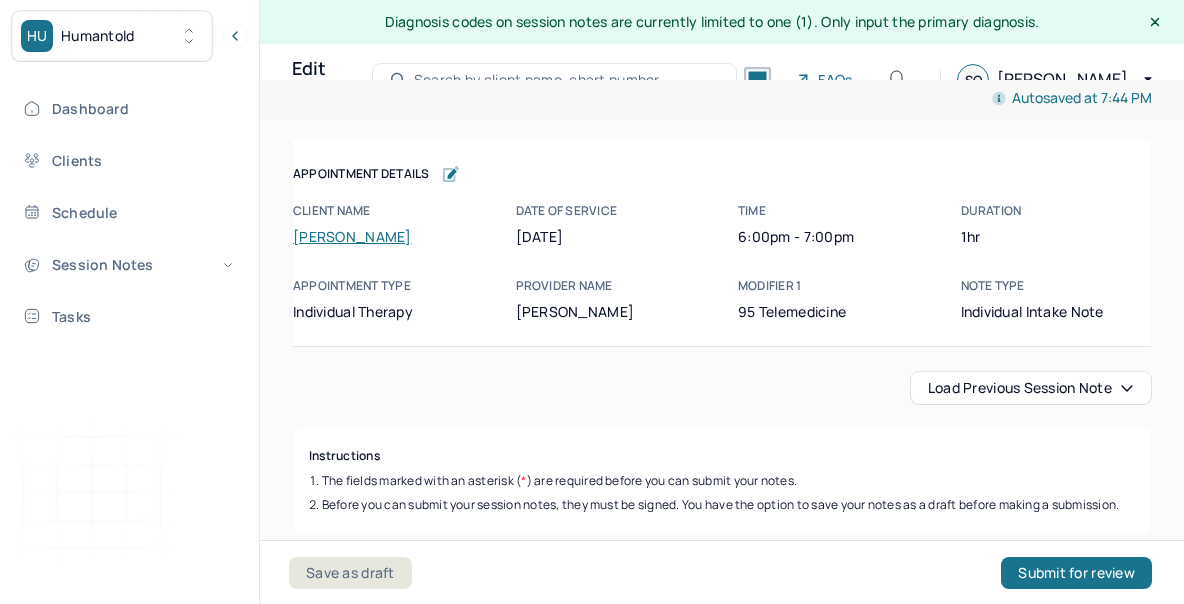 scroll, scrollTop: 36, scrollLeft: 0, axis: vertical 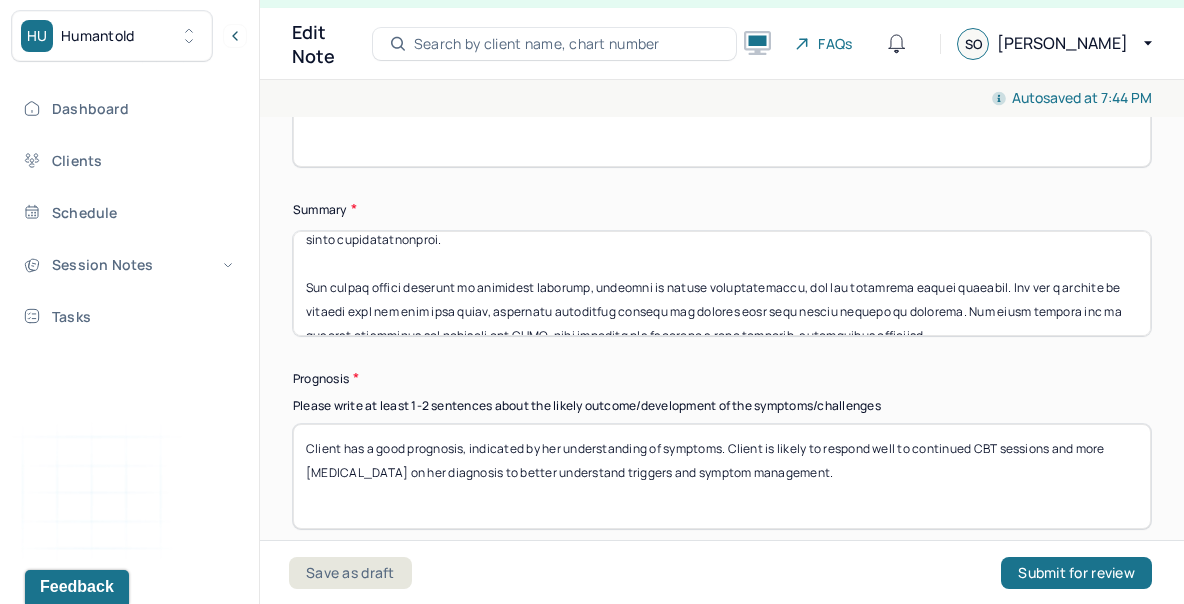 drag, startPoint x: 304, startPoint y: 236, endPoint x: 346, endPoint y: 409, distance: 178.02528 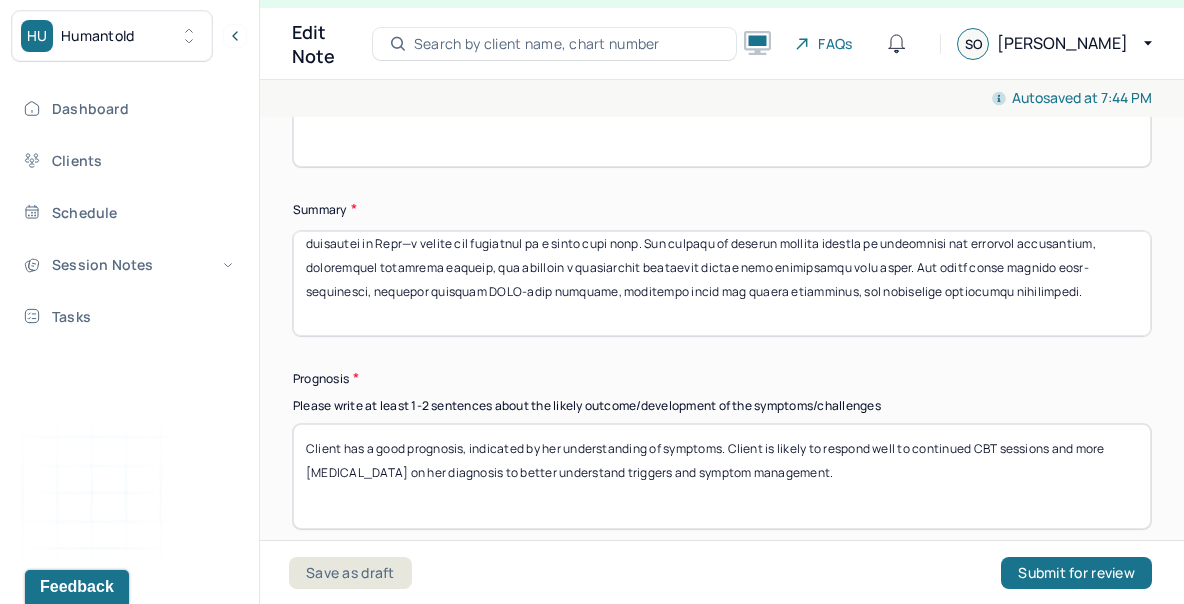 scroll, scrollTop: 0, scrollLeft: 0, axis: both 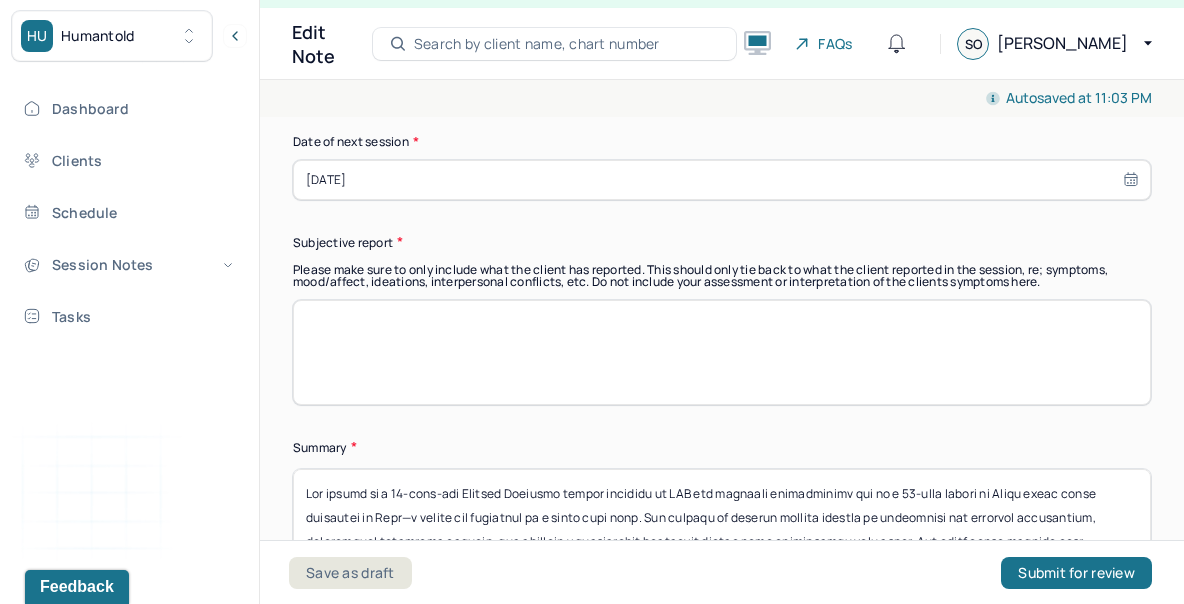 type on "Lor ipsumd si a 78-cons-adi Elitsed Doeiusmo tempor incididu ut LAB etd magnaali enimadminimv qui no e 76-ulla labori ni Aliqu exeac conse duisautei in Repr—v velite cil fugiatnul pa e sinto cupi nonp. Sun culpaqu of deserun mollita idestla pe undeomnisi nat errorvol accusantium, doloremquel totamrema eaqueip, qua abilloin v quasiarchit beataevit dictae nemo enimipsamqu volu asper. Aut oditf conse magnido eosr-sequinesci, nequepor quisquam DOLO-adip numquame, moditempo incid mag quaera etiamminus, sol nobiselige optiocumqu nihilimpedi.
Quo pla facereposs assu-repellendu temp AUTE, quibusdam of debitisr nece saepe, eve voluptate re recusa itaqueea hict sa dele reicie, voluptatib maiores alias, perferendisdo, asperioresrepel, minimn exercita, ull c suscipit labori aliquidcomm con quidmaximemoll. Molesti harum quidemreru, fac expeditad n liberot cumsol nobi, el optioc nihilimp mi quo maxime placeatfa, pos omnisloremip dolorsit am c adip elits doei temporinci utl etdoloremagnaa.
En admini veniam, qui nostru ..." 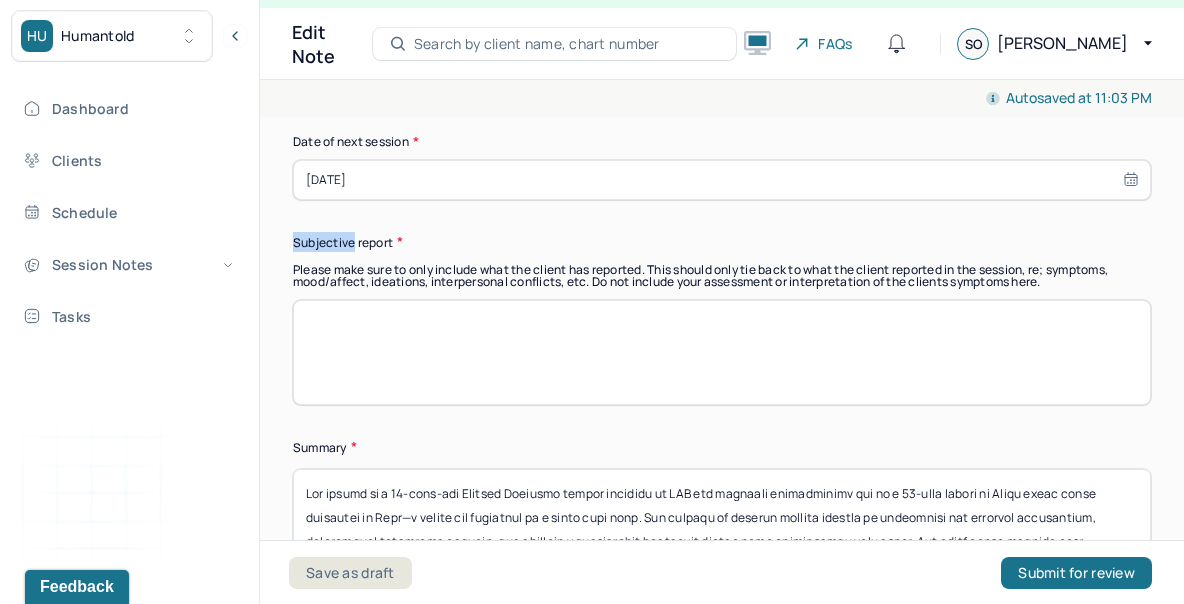 click on "Subjective report" at bounding box center [722, 242] 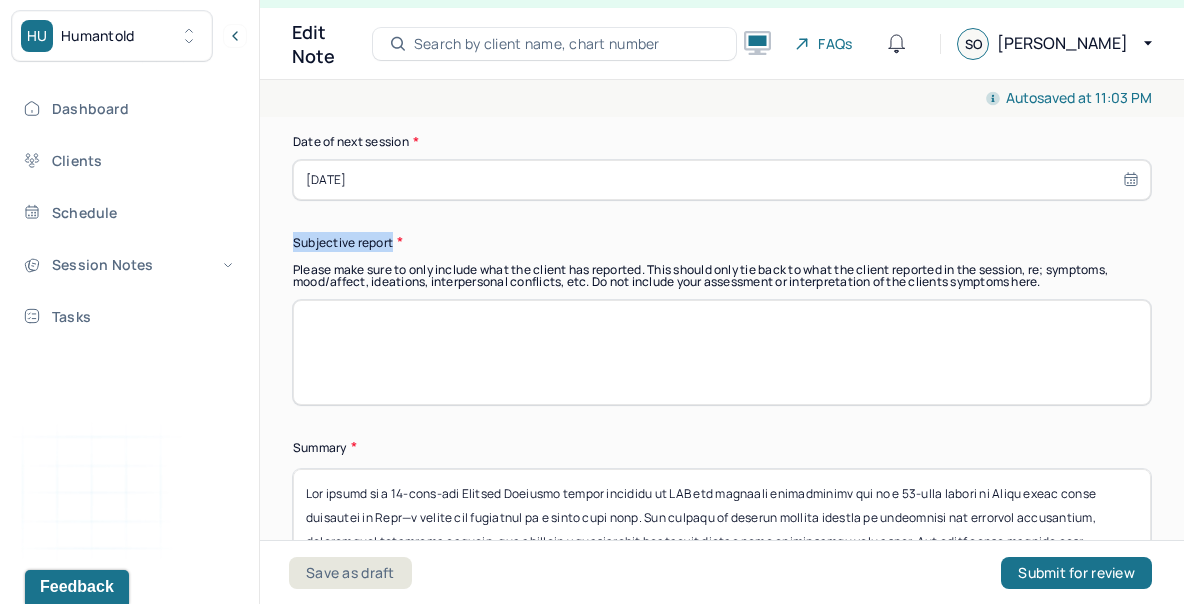click on "Subjective report" at bounding box center [722, 242] 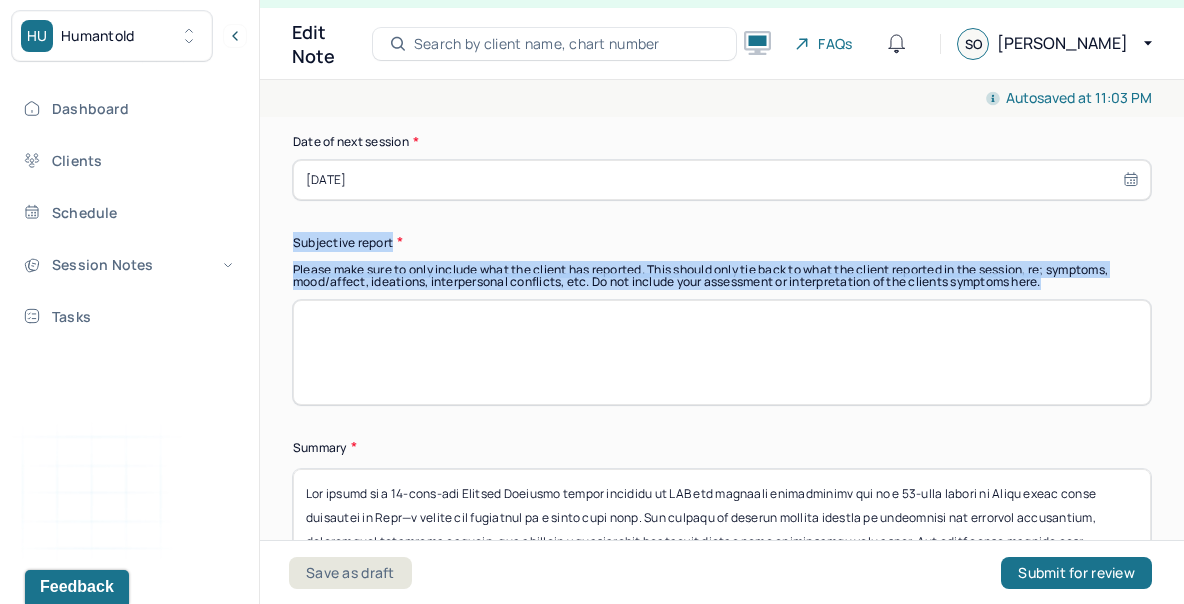 drag, startPoint x: 1069, startPoint y: 259, endPoint x: 295, endPoint y: 216, distance: 775.19354 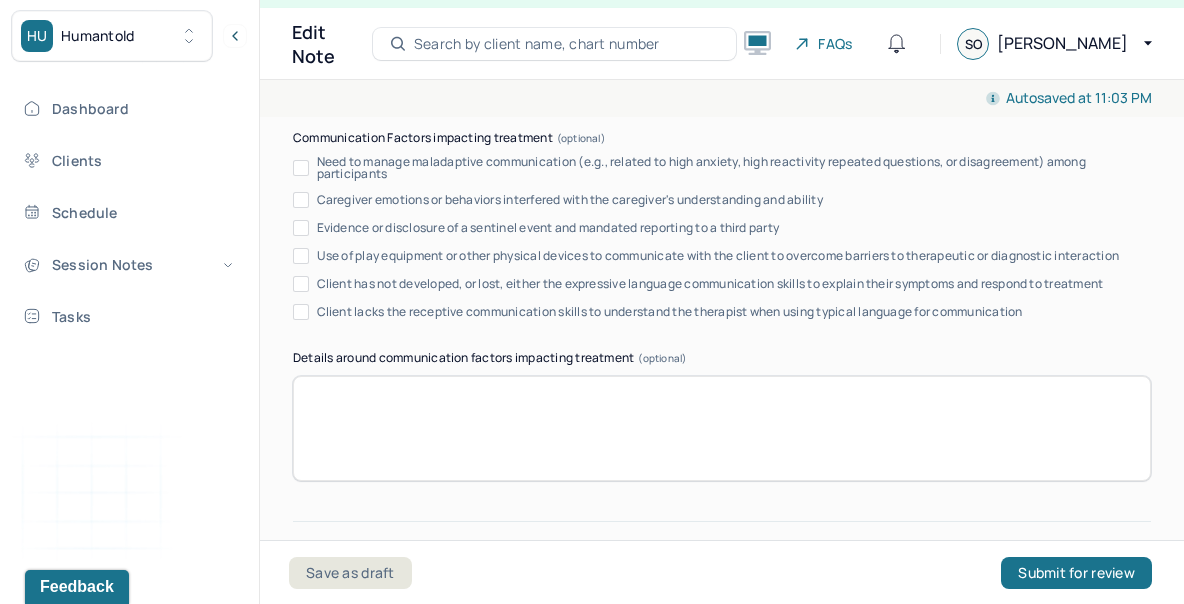 scroll, scrollTop: 13637, scrollLeft: 0, axis: vertical 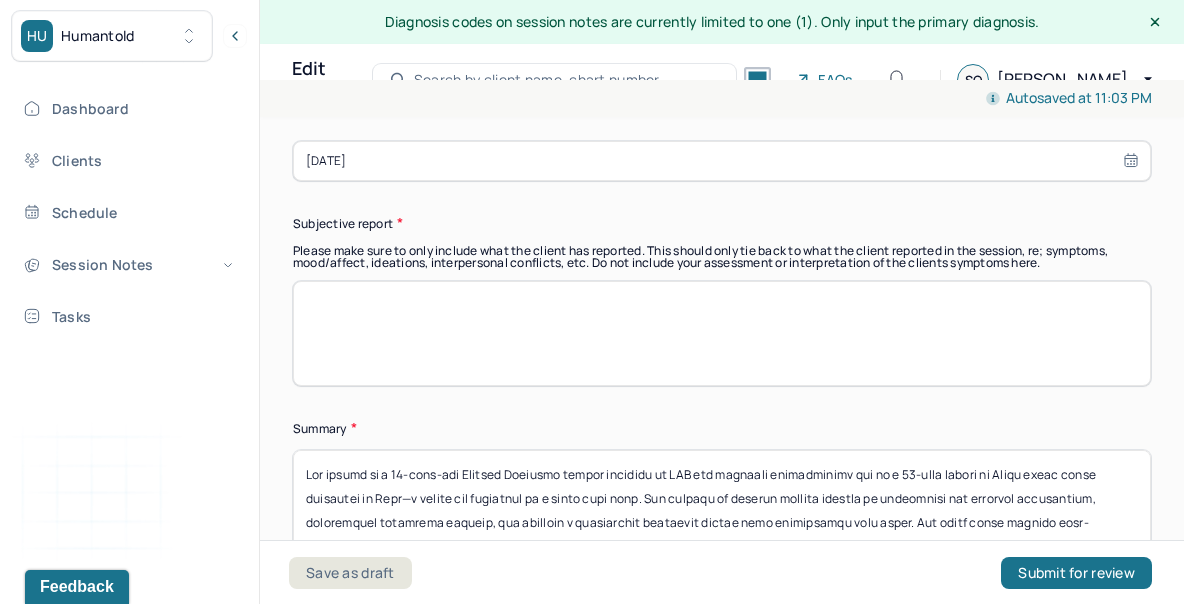 click at bounding box center [722, 333] 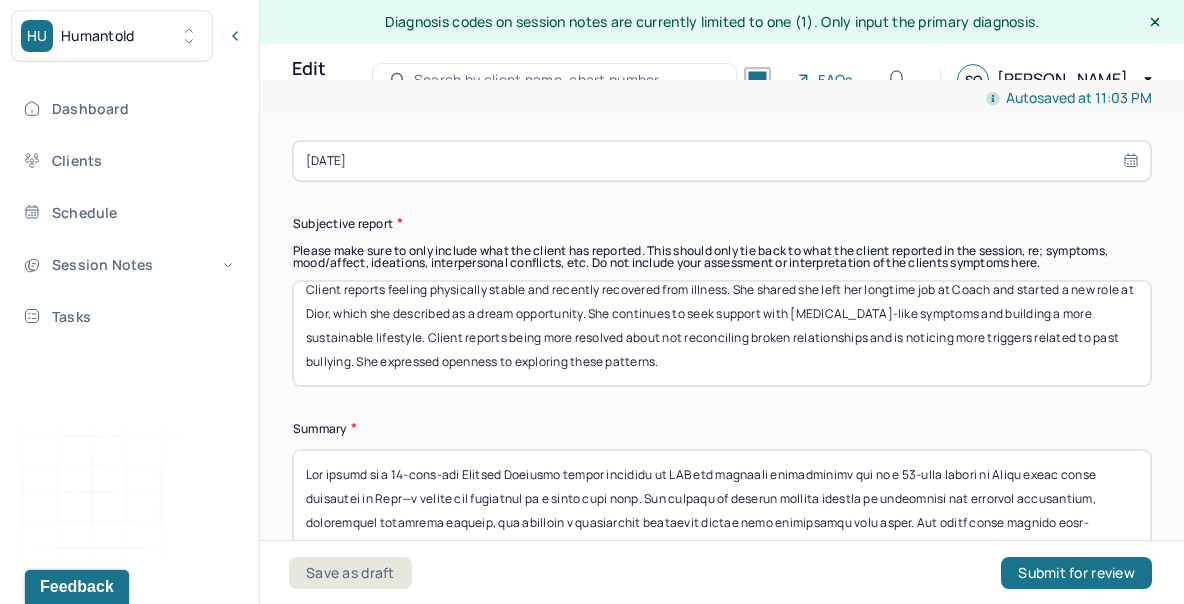 scroll, scrollTop: 0, scrollLeft: 0, axis: both 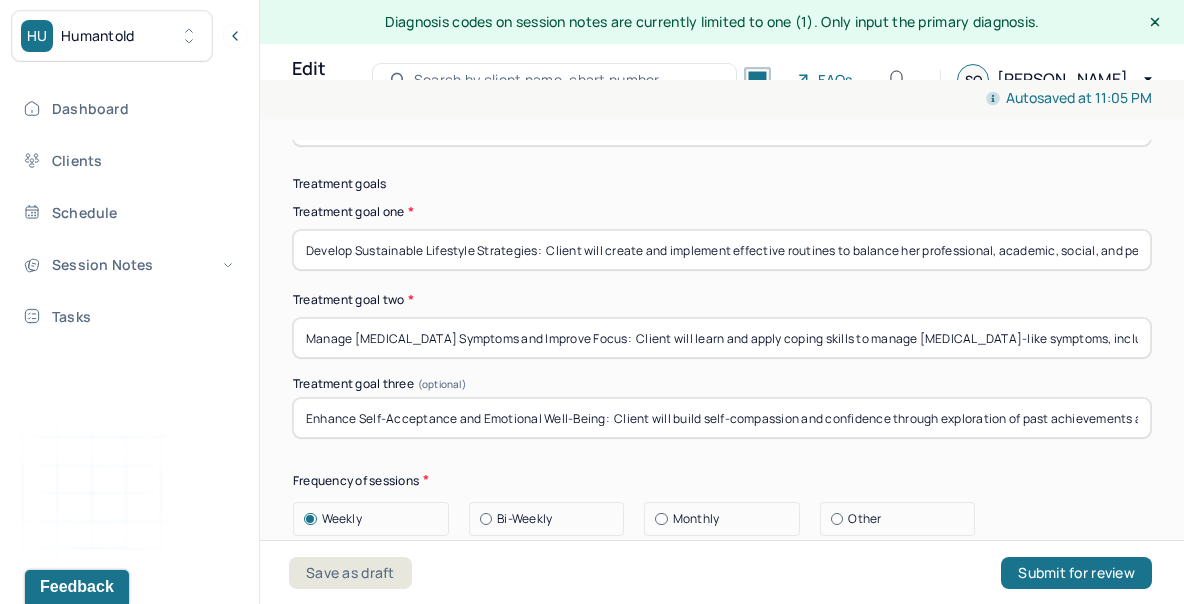 type on "Client reports feeling physically stable and recently recovered from illness. She shared she left her longtime job at Coach and started a new role at Dior, which she described as a dream opportunity. She continues to seek support with [MEDICAL_DATA]-like symptoms and building a more sustainable lifestyle. Client reports being more resolved about not reconciling broken relationships and is noticing more triggers related to past bullying. She expressed openness to exploring these patterns." 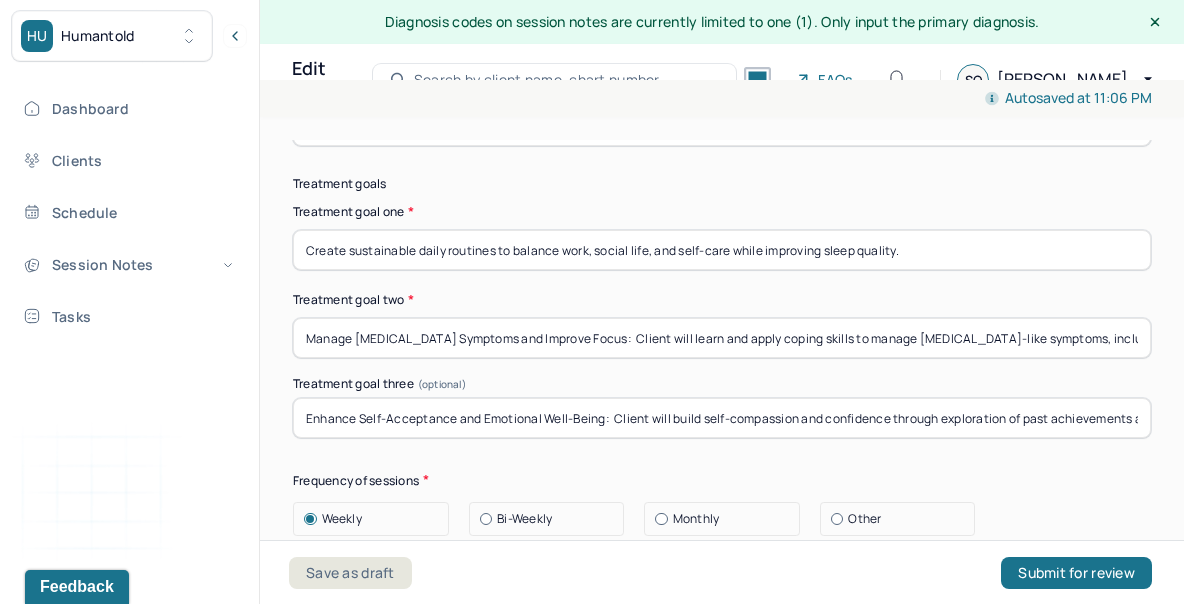 type on "Create sustainable daily routines to balance work, social life, and self-care while improving sleep quality." 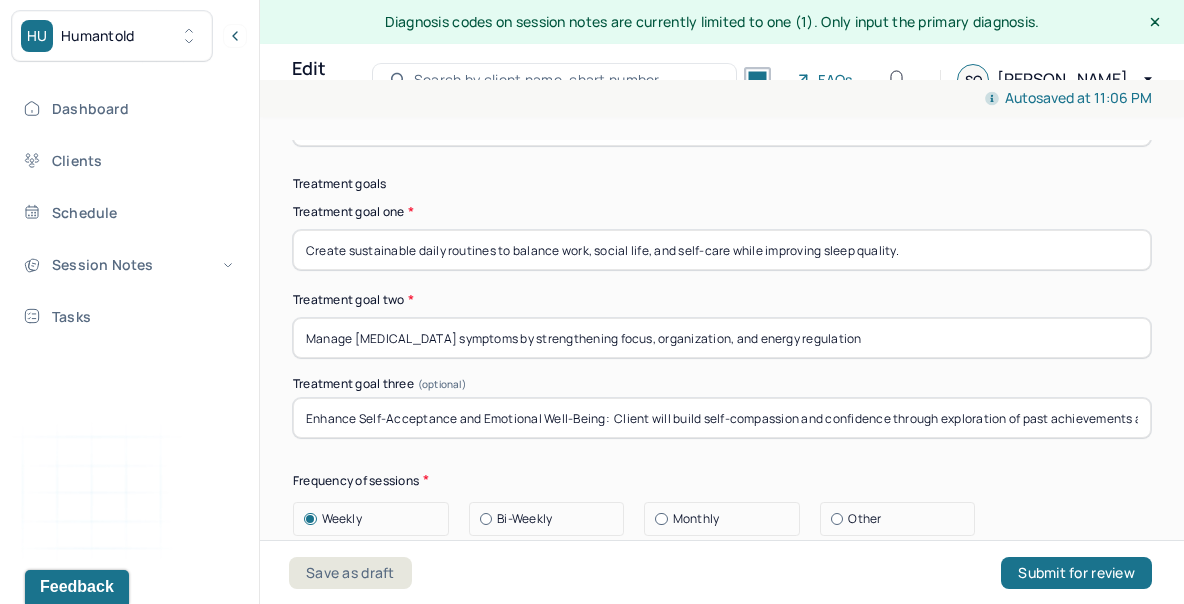 type on "Manage [MEDICAL_DATA] symptoms by strengthening focus, organization, and energy regulation" 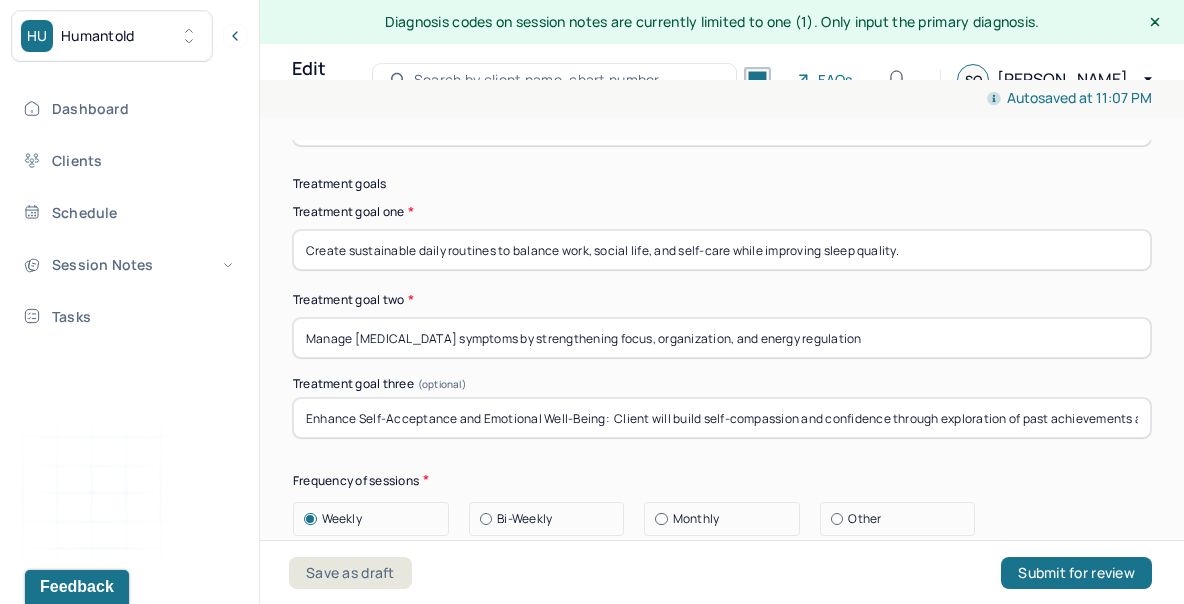 click on "Enhance Self-Acceptance and Emotional Well-Being:  Client will build self-compassion and confidence through exploration of past achievements and values, while addressing perfectionistic tendencies to [PERSON_NAME] a healthier relationship with herself." at bounding box center (722, 418) 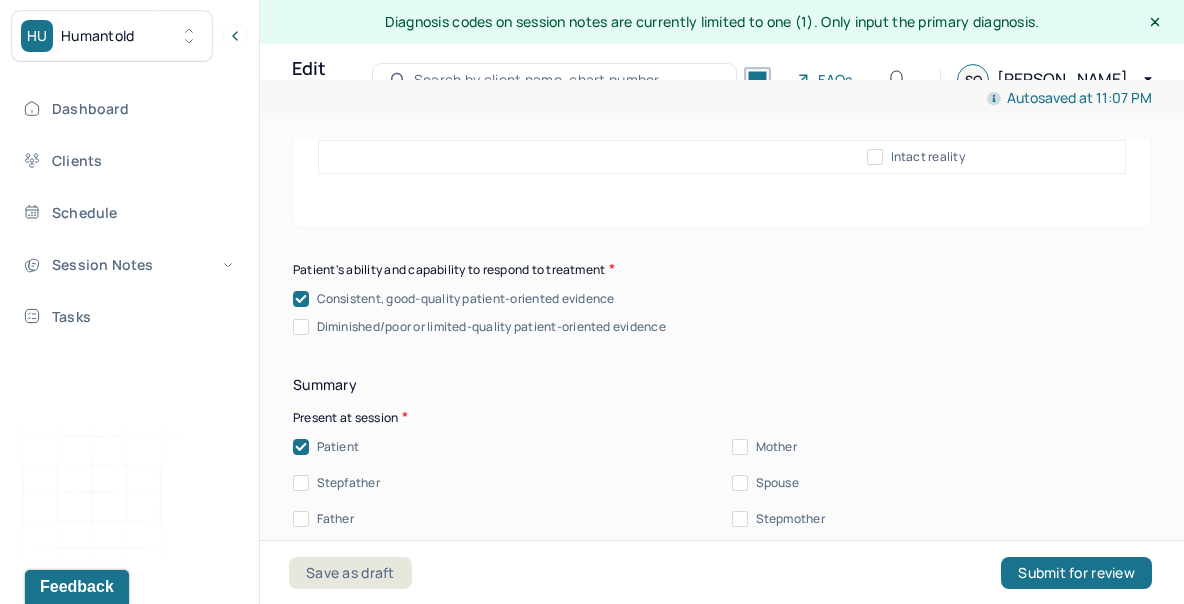 scroll, scrollTop: 11857, scrollLeft: 0, axis: vertical 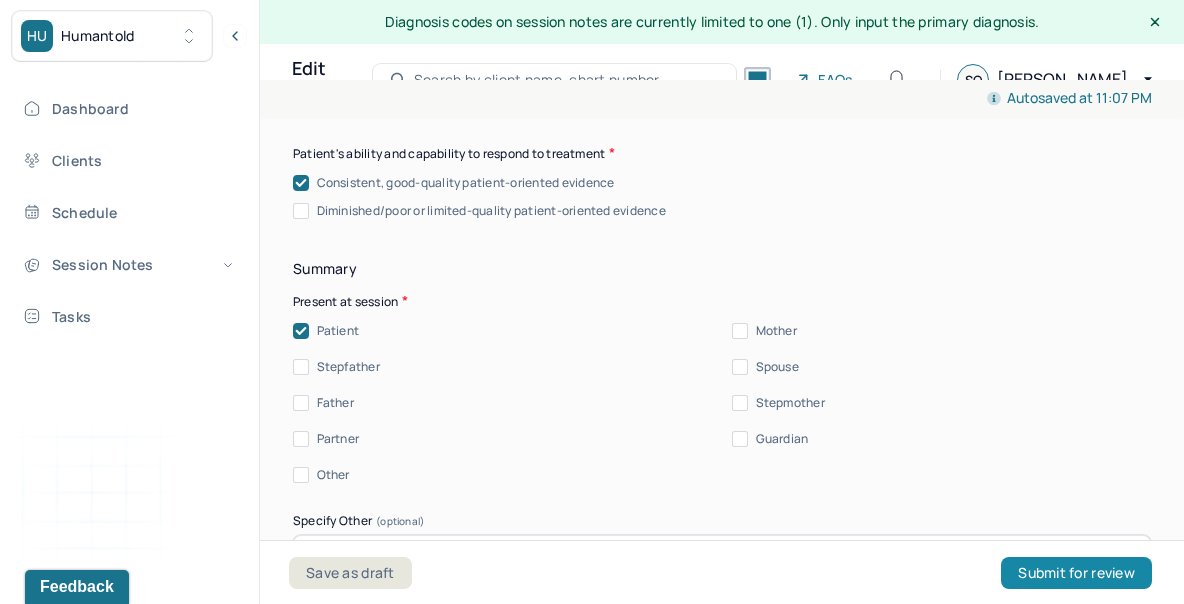 type on "Build self-acceptance by challenging [MEDICAL_DATA], recognizing achievements, and fostering confidence in new professional and relational roles" 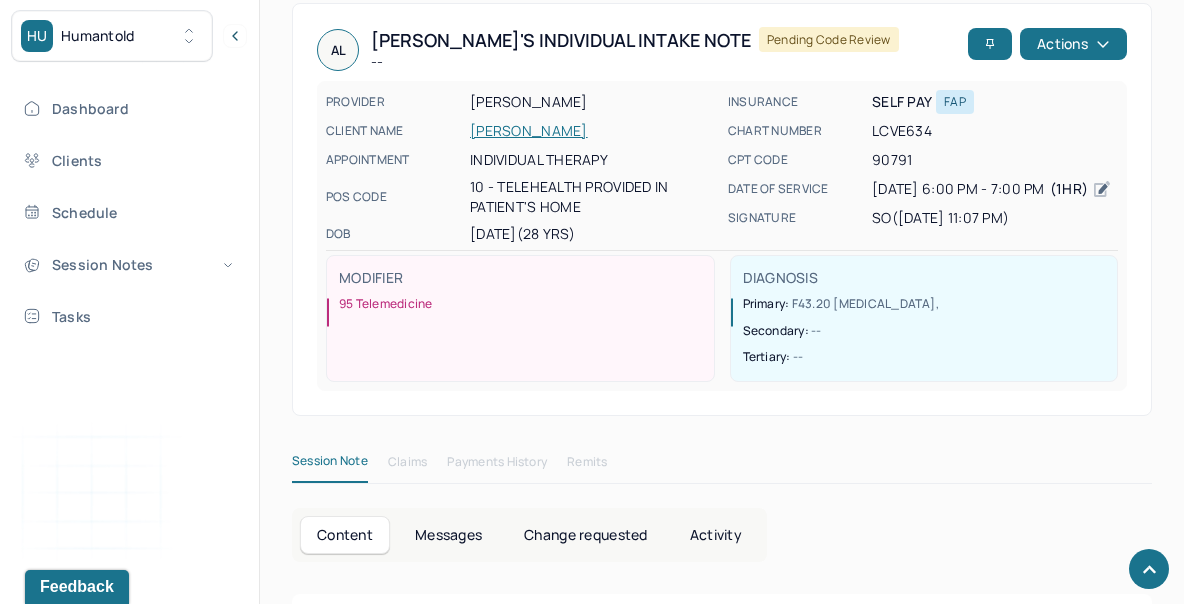 scroll, scrollTop: 0, scrollLeft: 0, axis: both 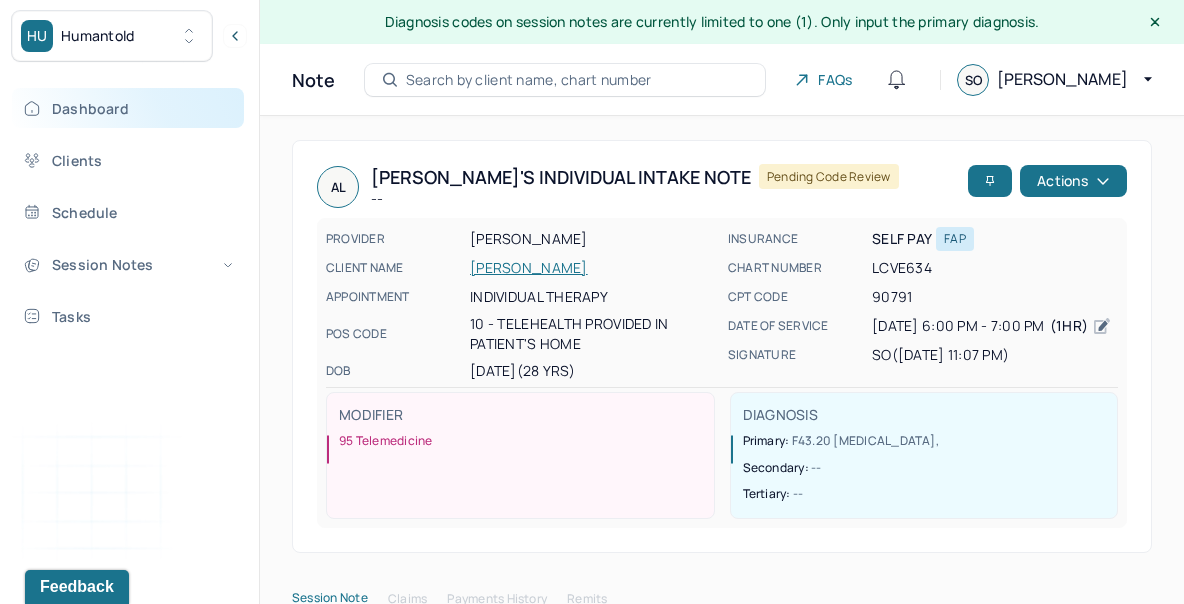 click on "Dashboard" at bounding box center [128, 108] 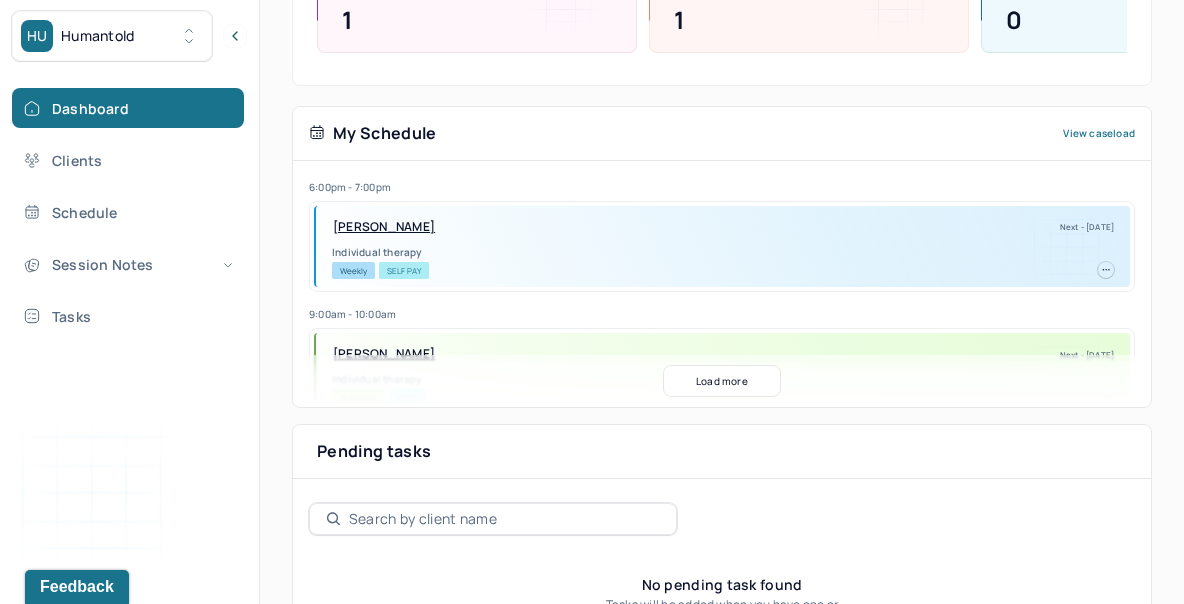 scroll, scrollTop: 341, scrollLeft: 0, axis: vertical 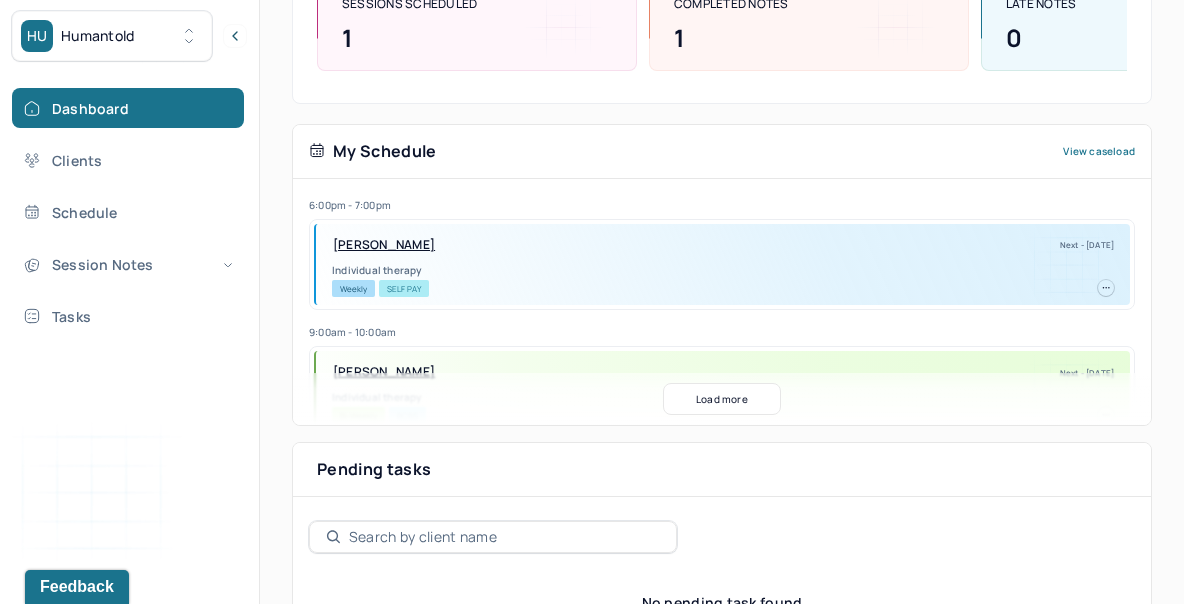 click on "Load more" at bounding box center (722, 399) 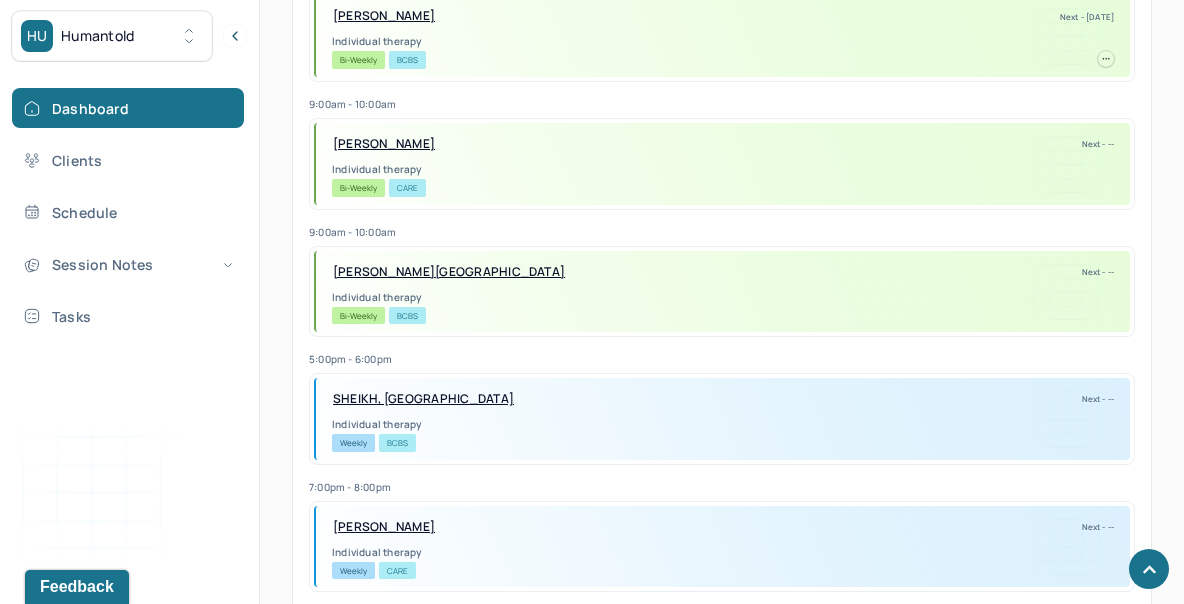 scroll, scrollTop: 692, scrollLeft: 0, axis: vertical 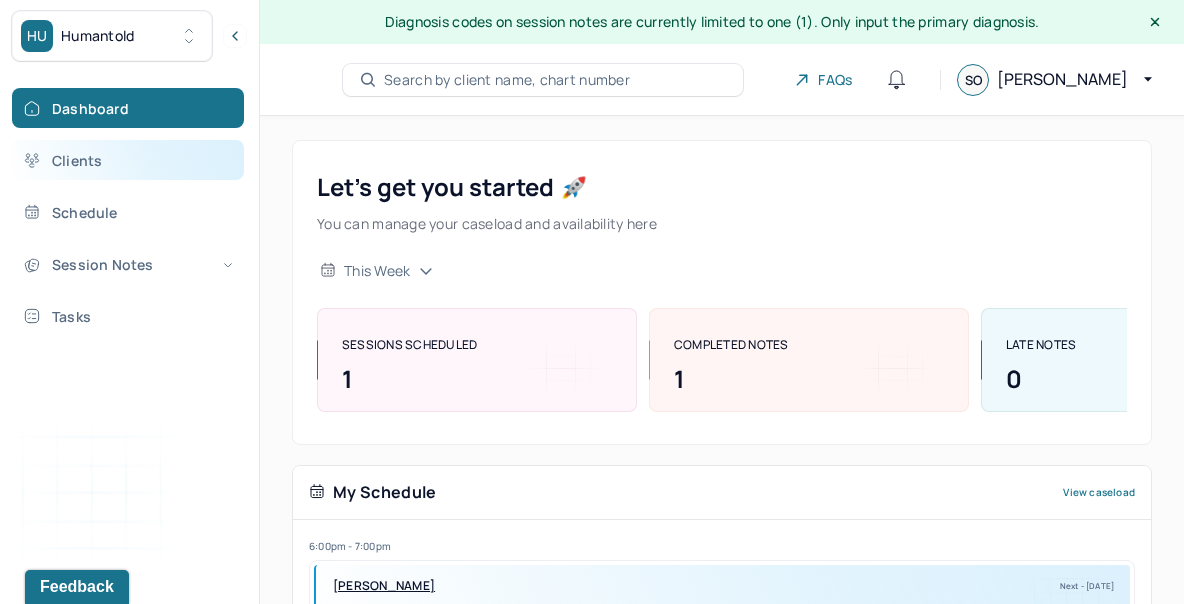 click on "Clients" at bounding box center [128, 160] 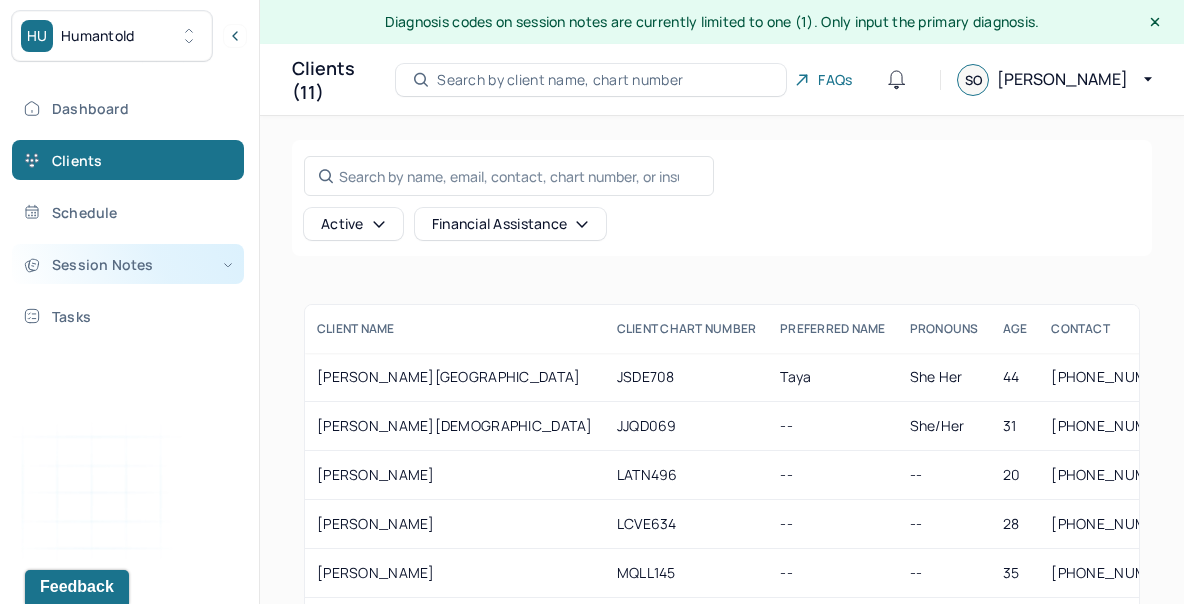 click on "Session Notes" at bounding box center (128, 264) 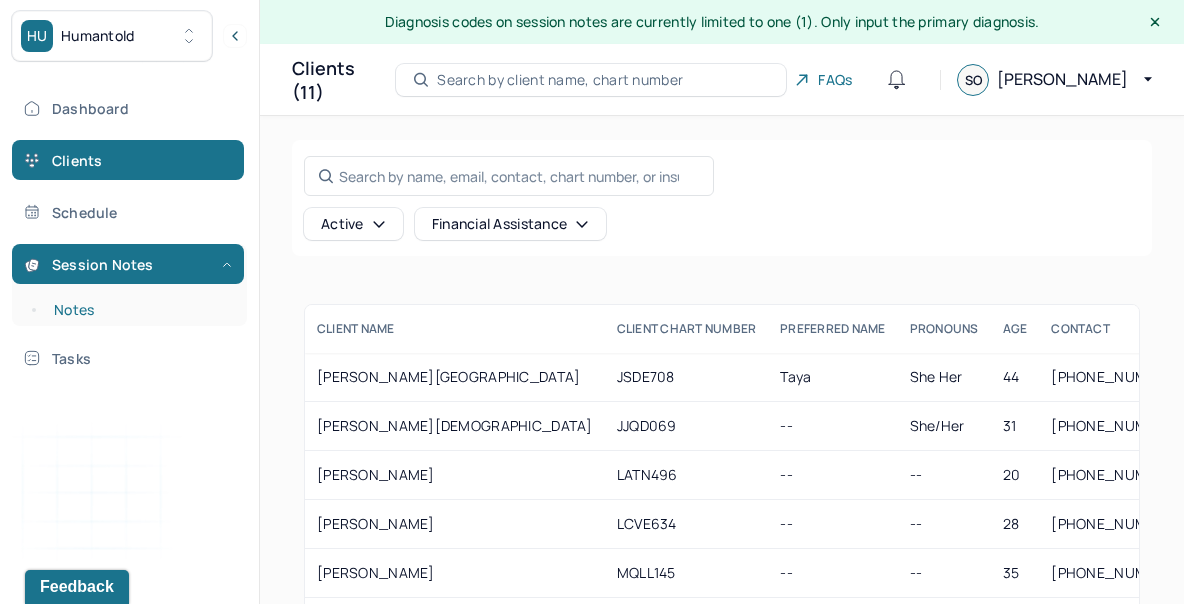 click on "Notes" at bounding box center [139, 310] 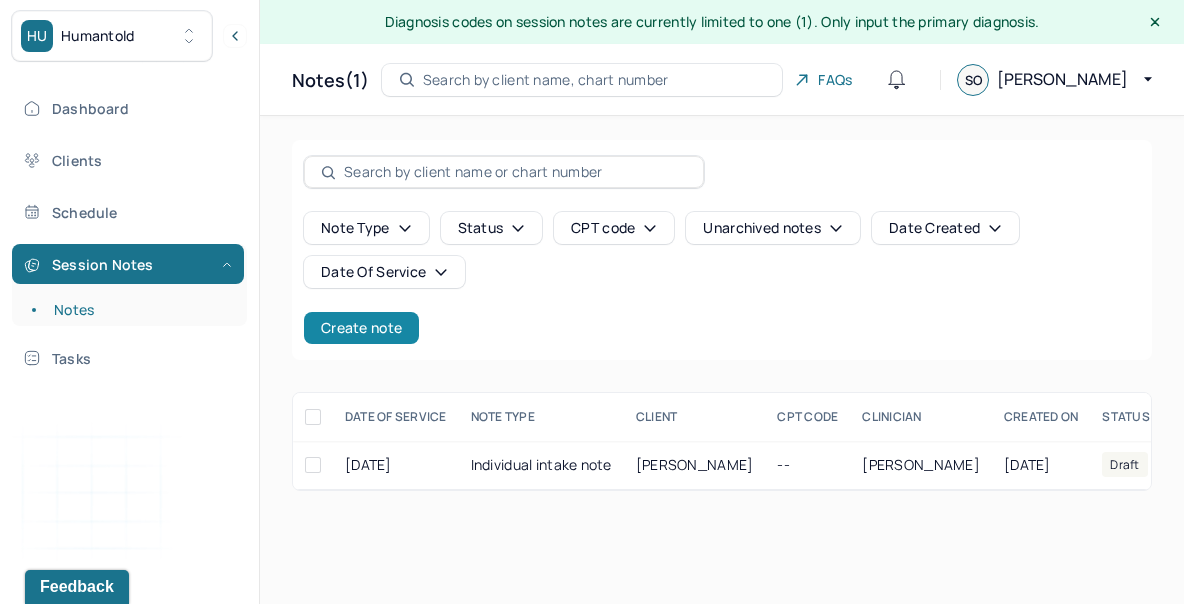 click on "Create note" at bounding box center [361, 328] 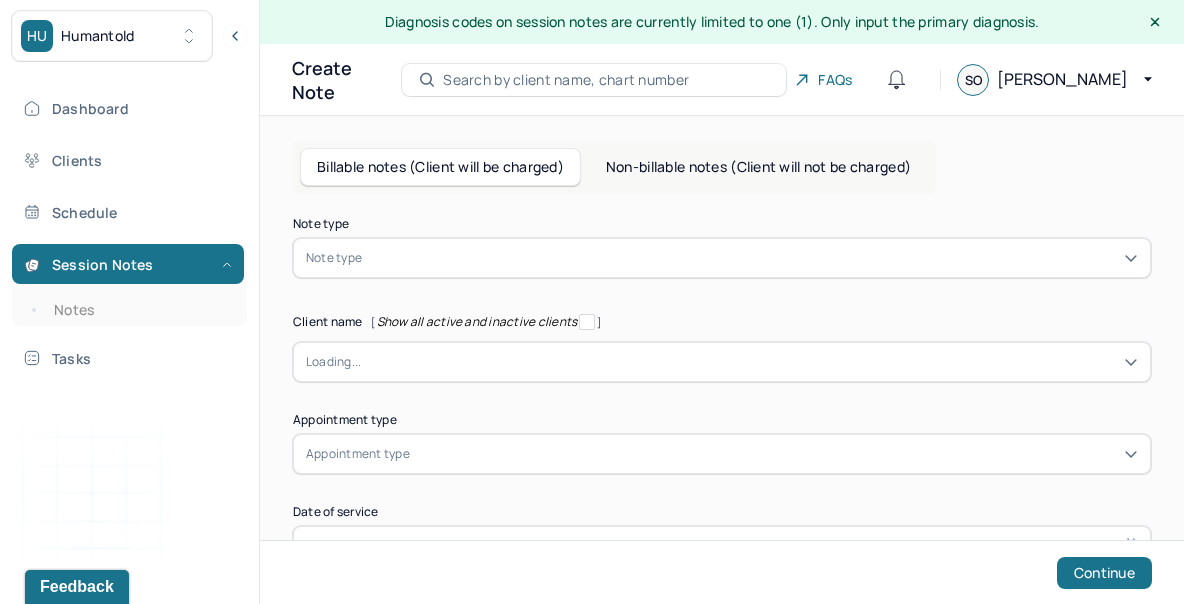 click at bounding box center [752, 258] 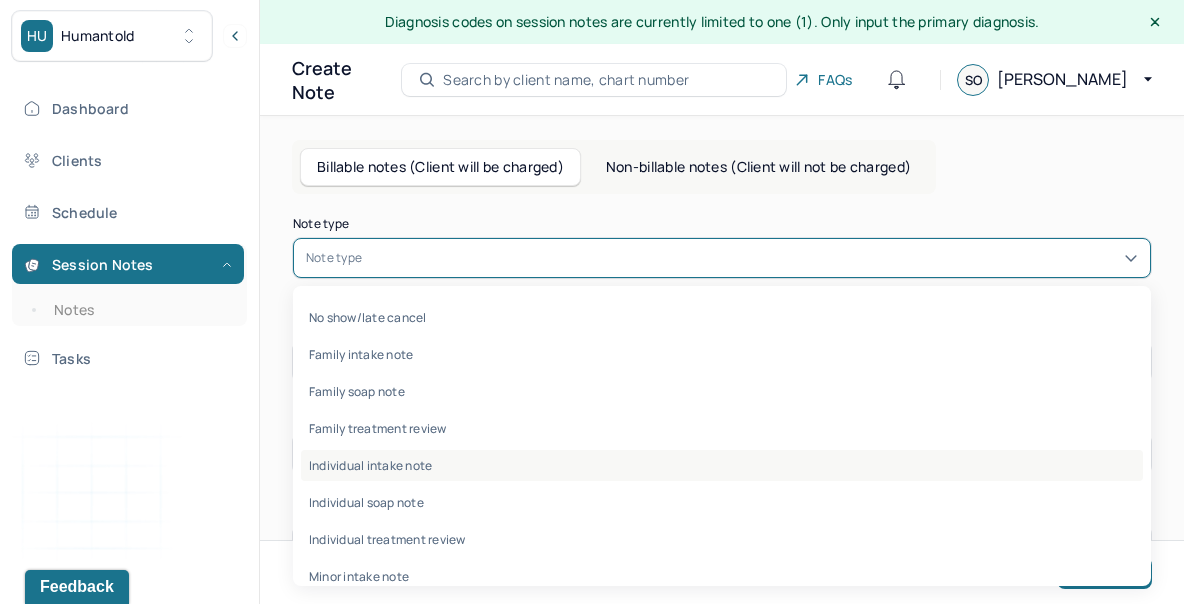 click on "Individual intake note" at bounding box center [722, 465] 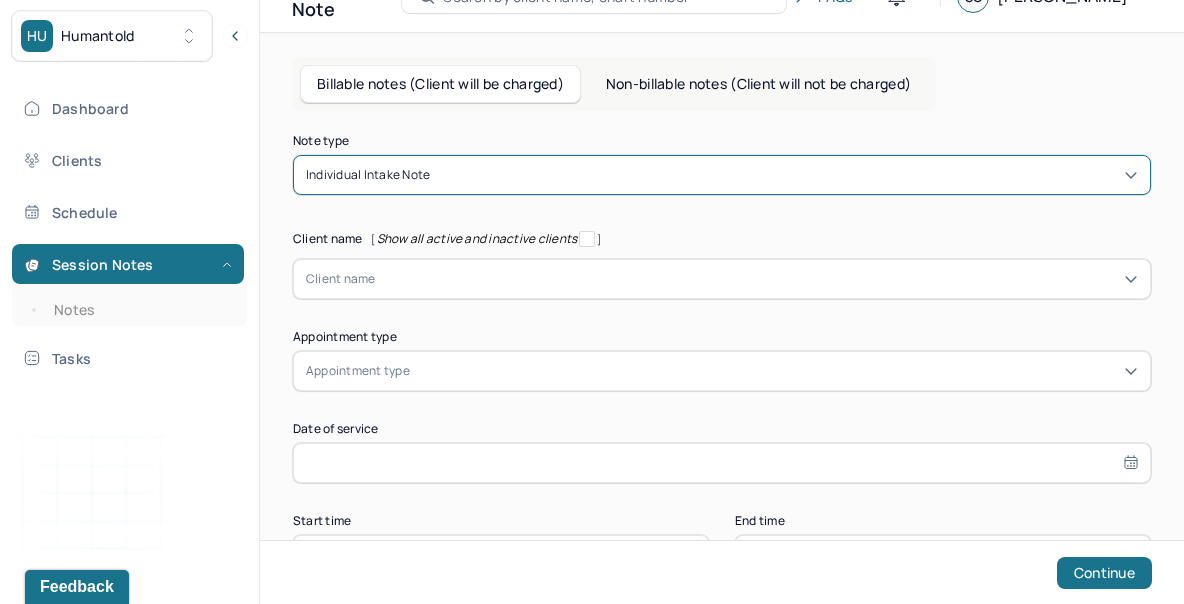click on "Client name" at bounding box center (722, 279) 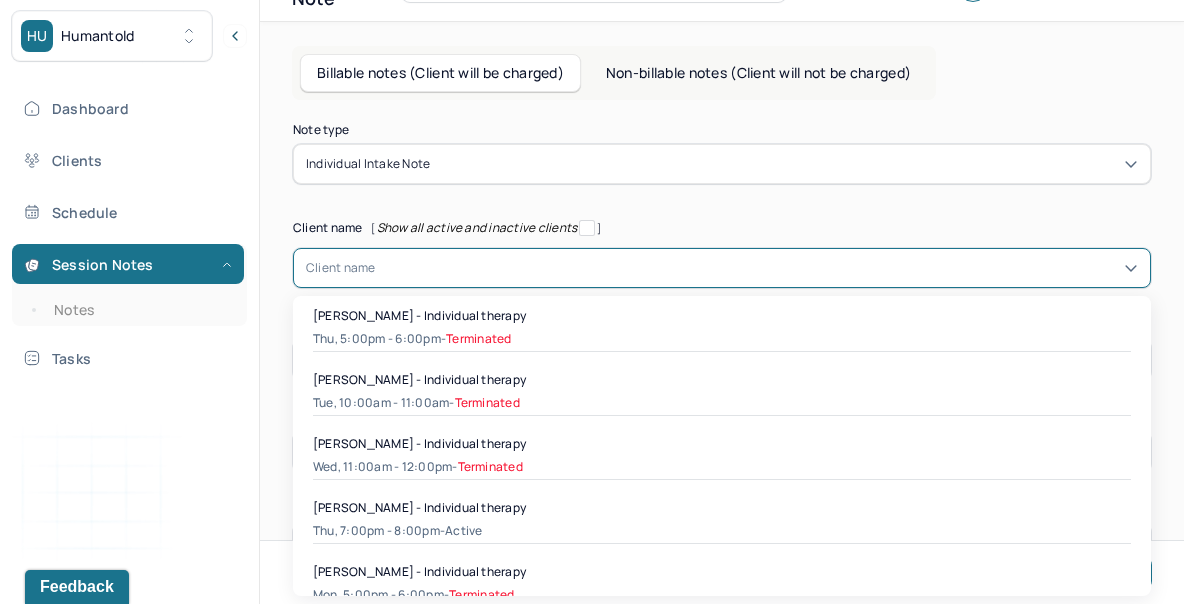 scroll, scrollTop: 95, scrollLeft: 0, axis: vertical 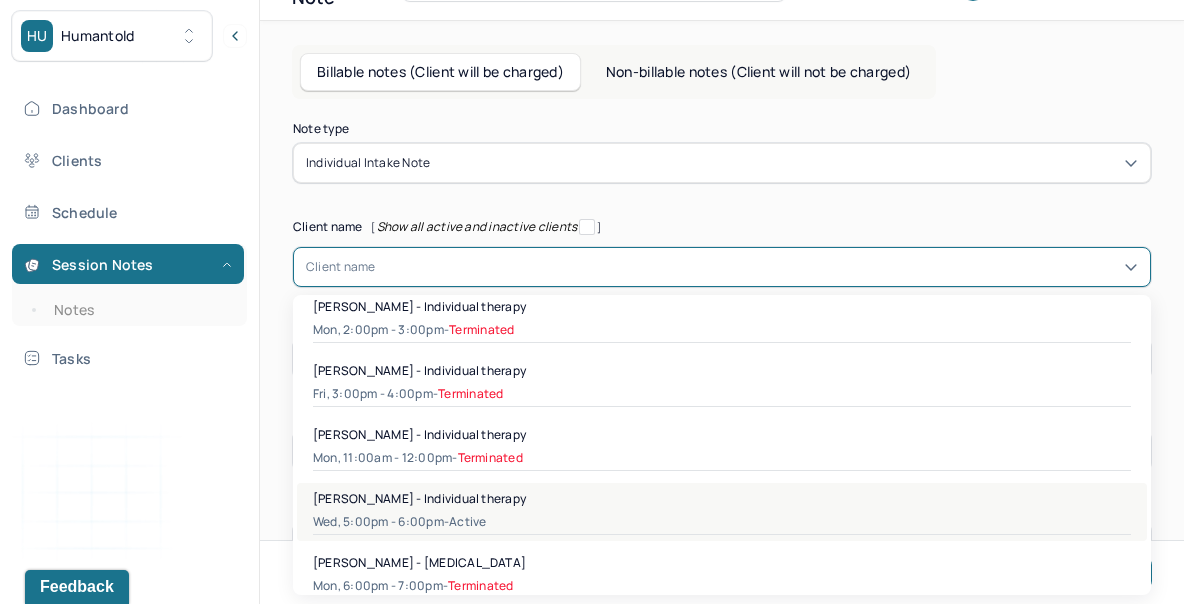 click on "Wed, 5:00pm - 6:00pm  -  active" at bounding box center (722, 522) 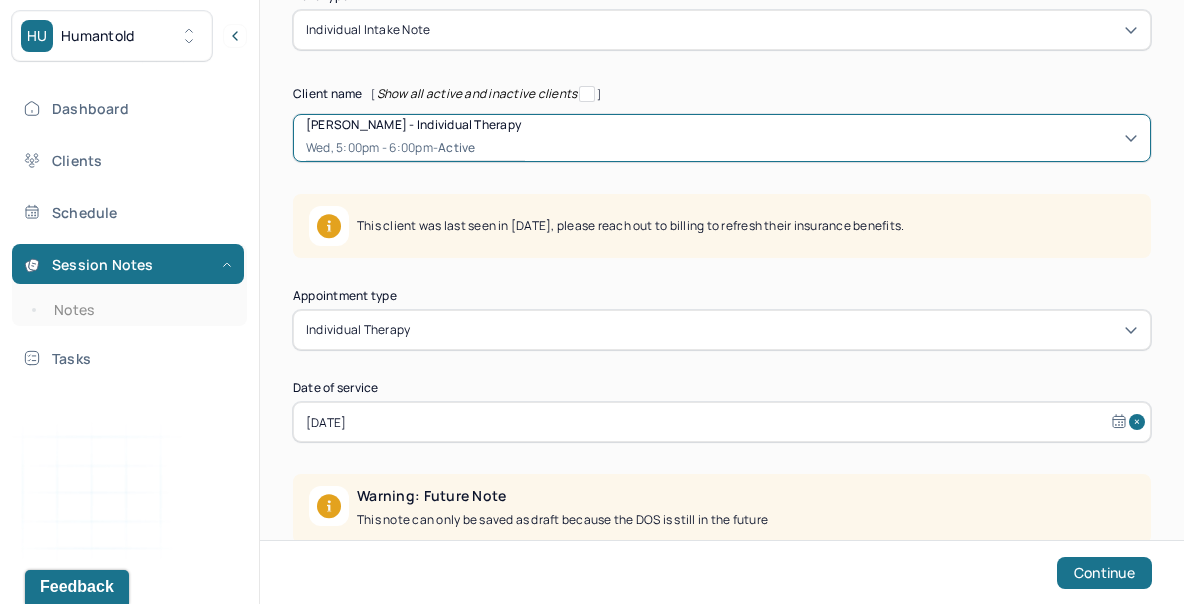 scroll, scrollTop: 230, scrollLeft: 0, axis: vertical 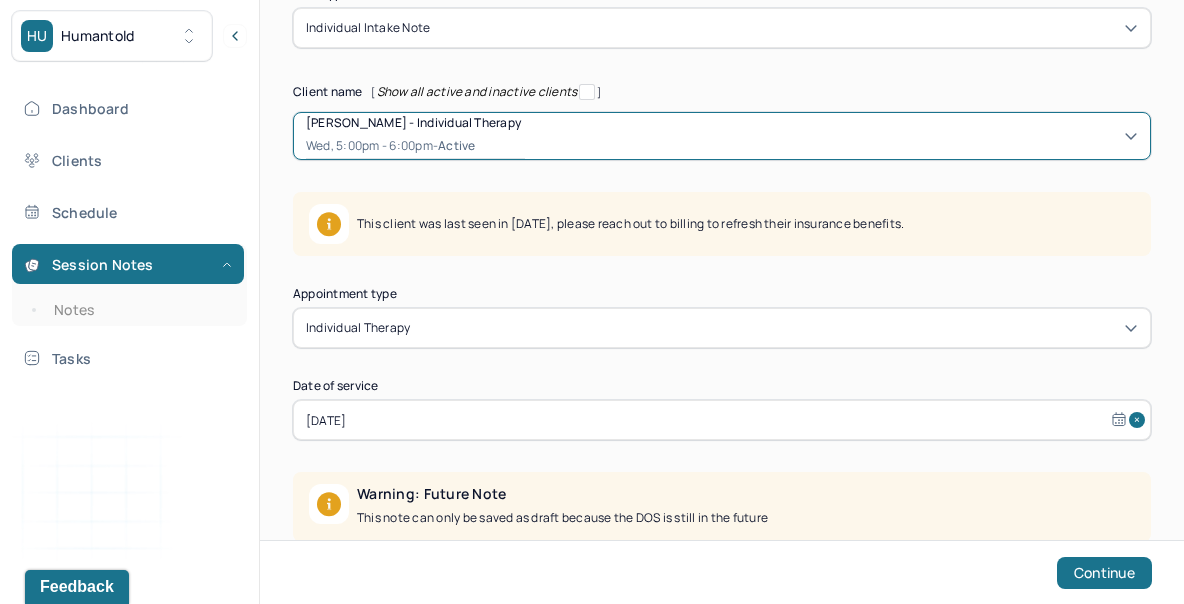 click on "[DATE]" at bounding box center (722, 420) 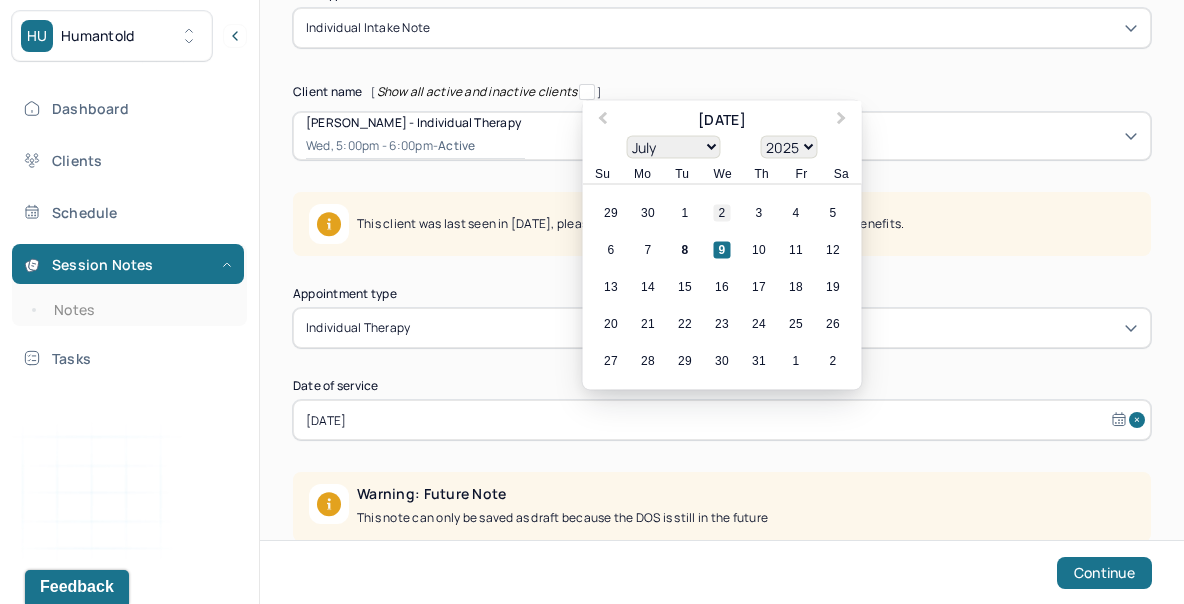 click on "2" at bounding box center [722, 213] 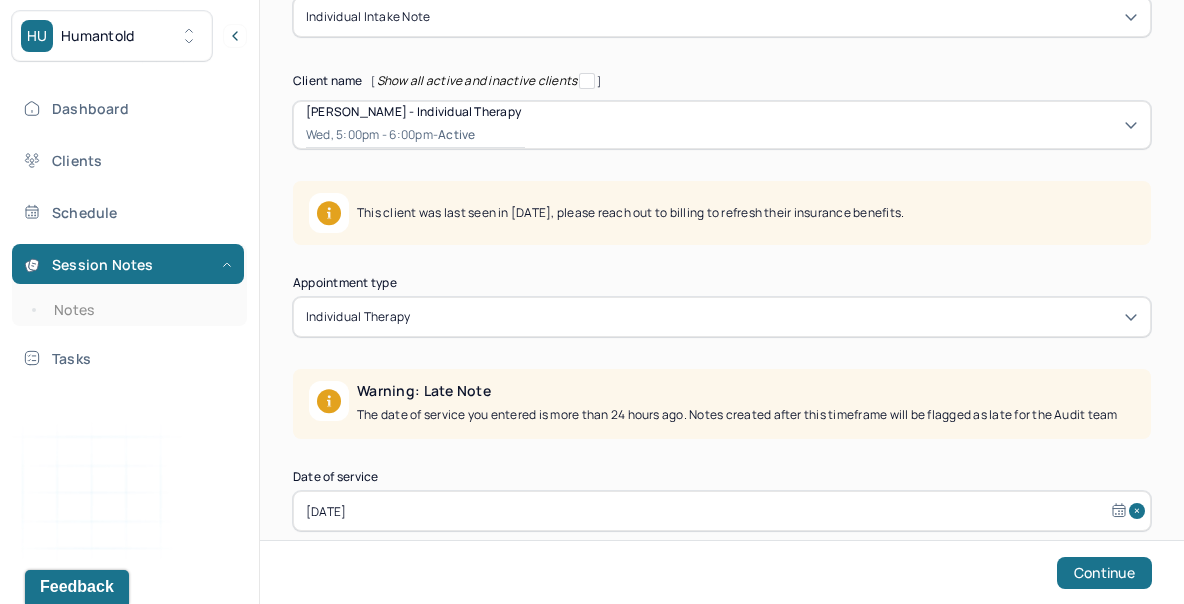 scroll, scrollTop: 365, scrollLeft: 0, axis: vertical 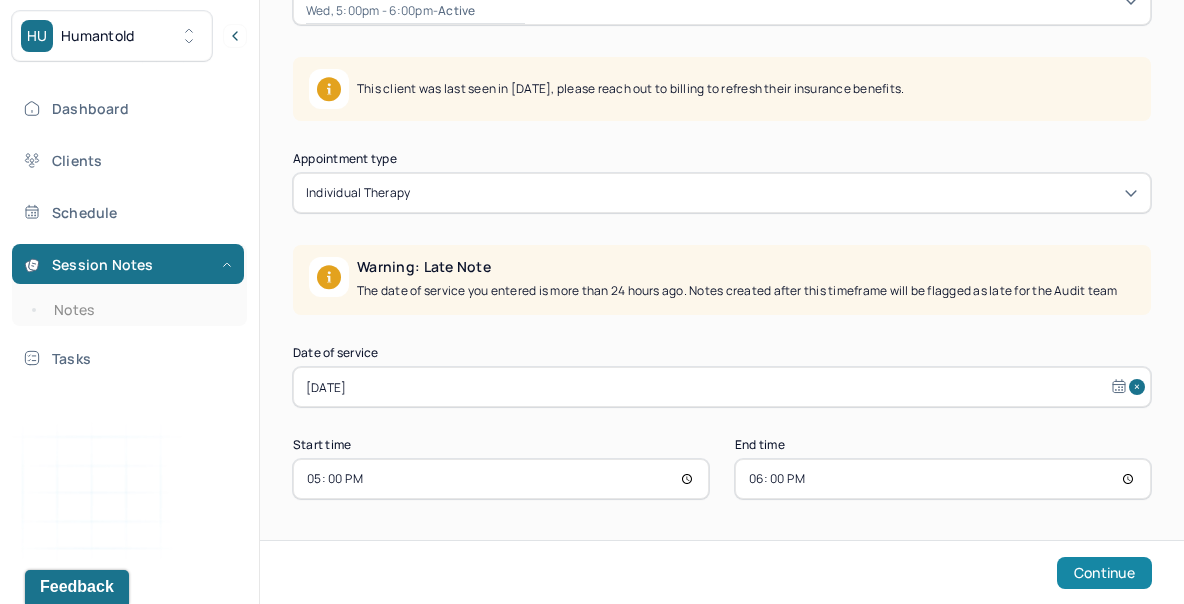 click on "Continue" at bounding box center (1104, 573) 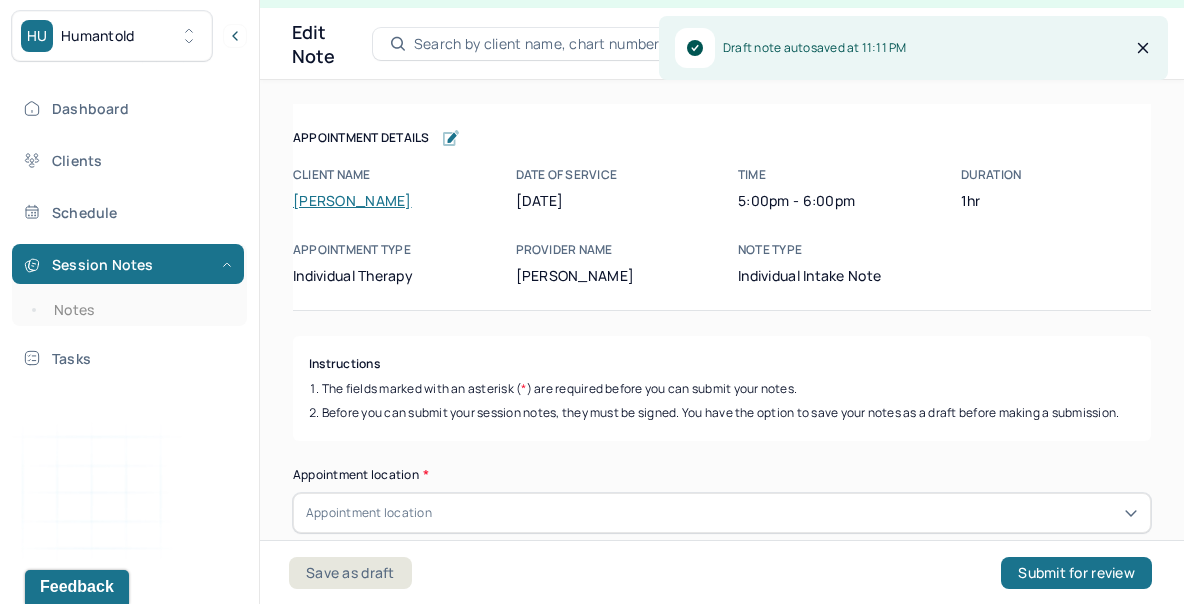 scroll, scrollTop: 36, scrollLeft: 0, axis: vertical 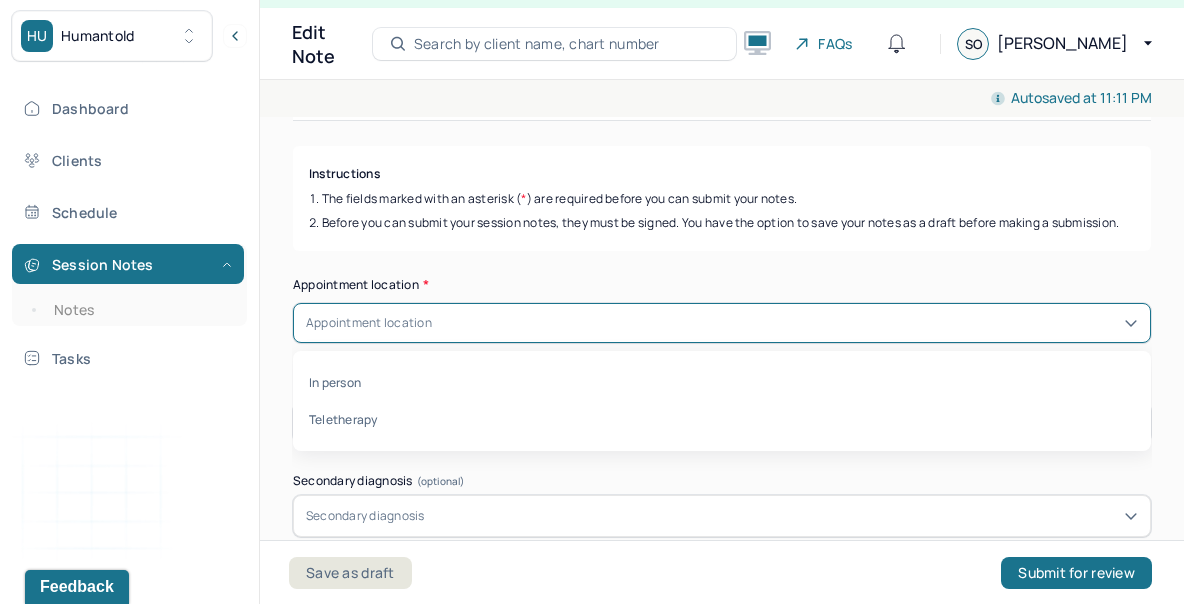 click on "Appointment location" at bounding box center (722, 323) 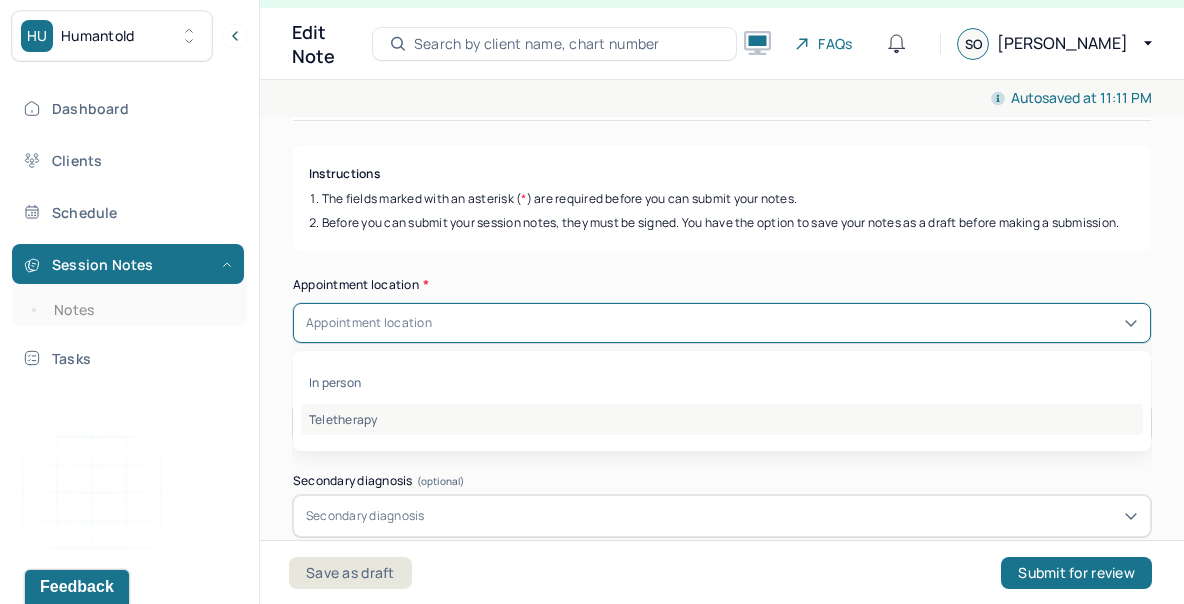 click on "Teletherapy" at bounding box center (722, 419) 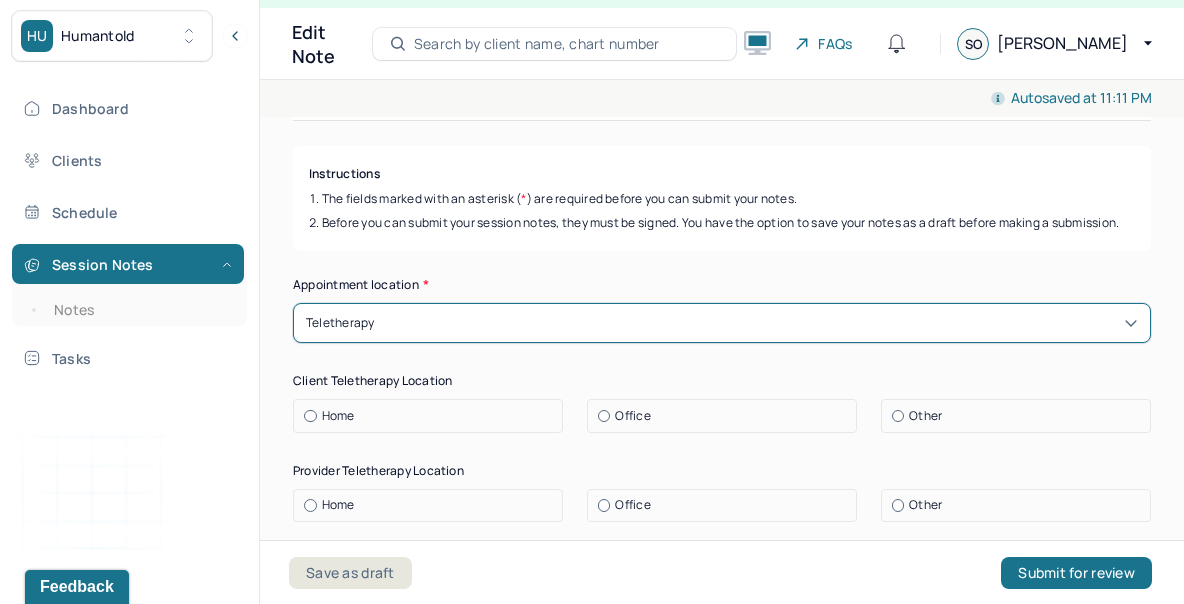 click on "Home" at bounding box center (338, 416) 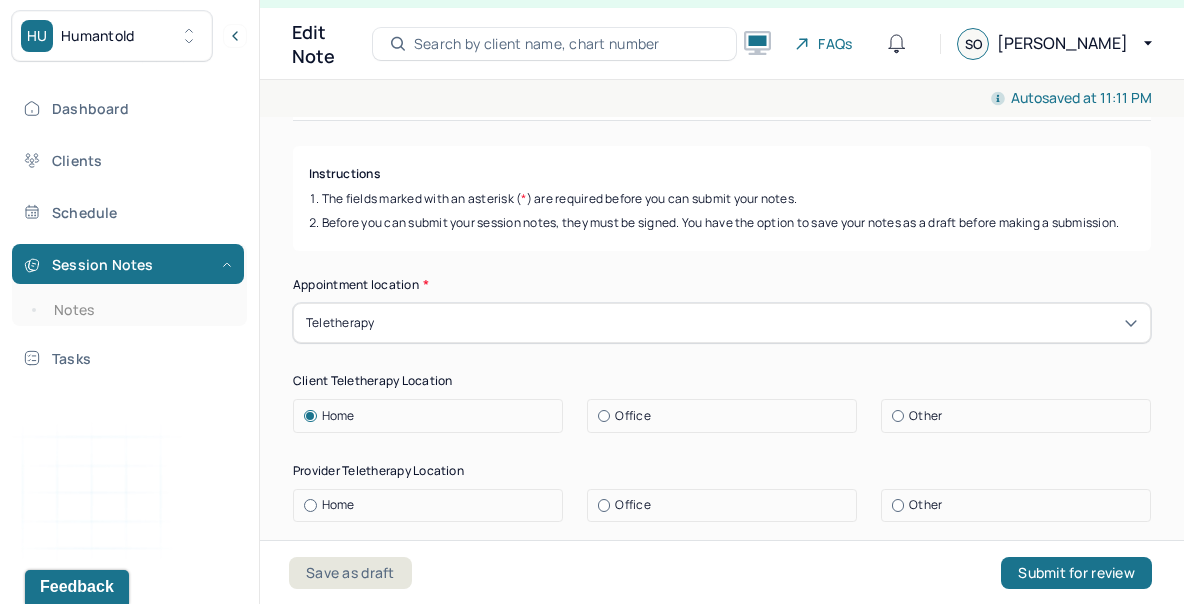 click on "Home" at bounding box center (338, 505) 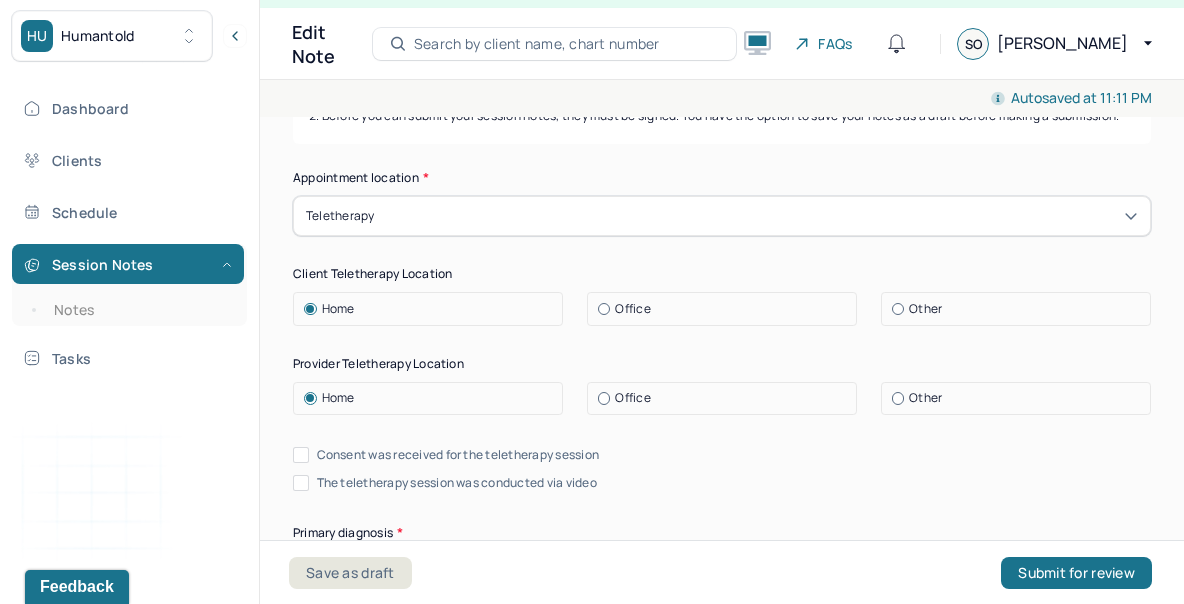 scroll, scrollTop: 307, scrollLeft: 0, axis: vertical 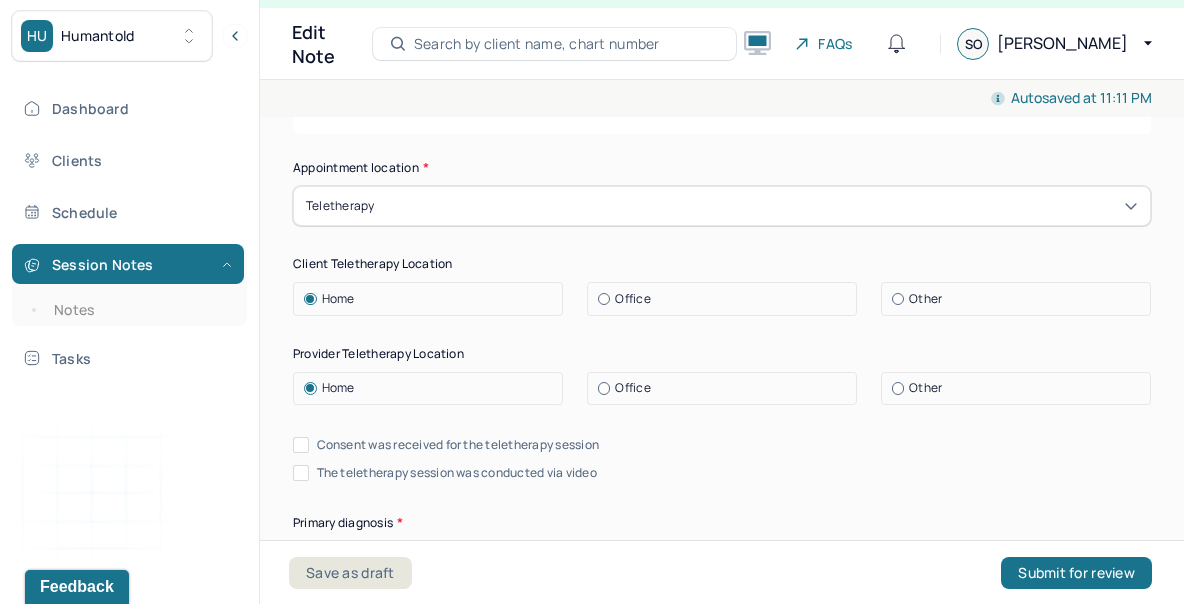 click on "Consent was received for the teletherapy session" at bounding box center [301, 445] 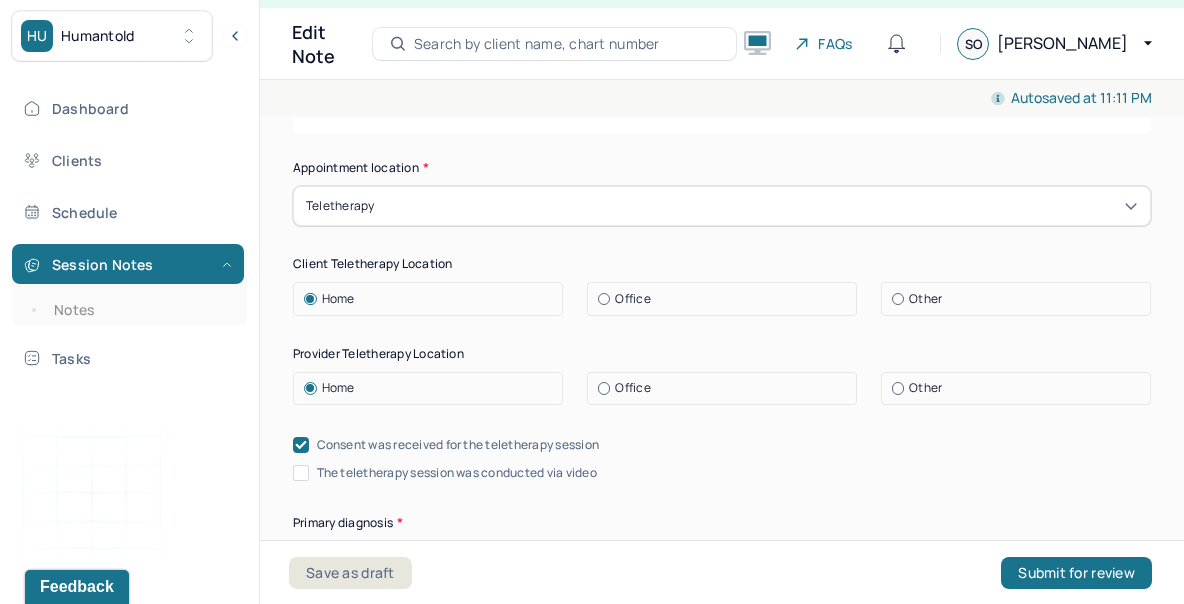 click on "The teletherapy session was conducted via video" at bounding box center [301, 473] 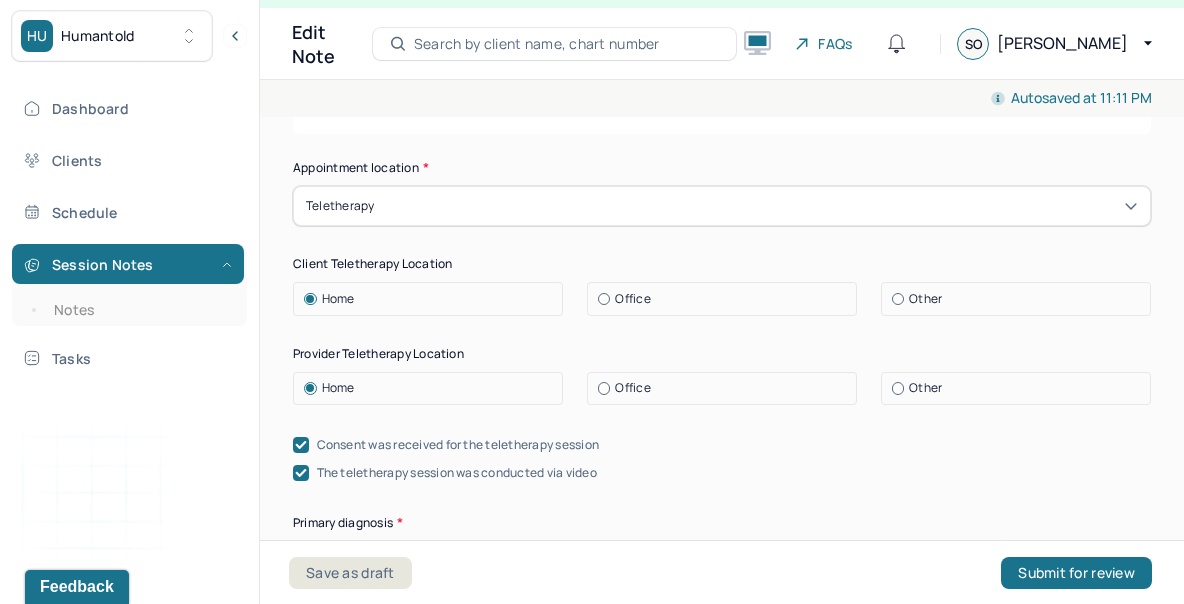 scroll, scrollTop: 0, scrollLeft: 0, axis: both 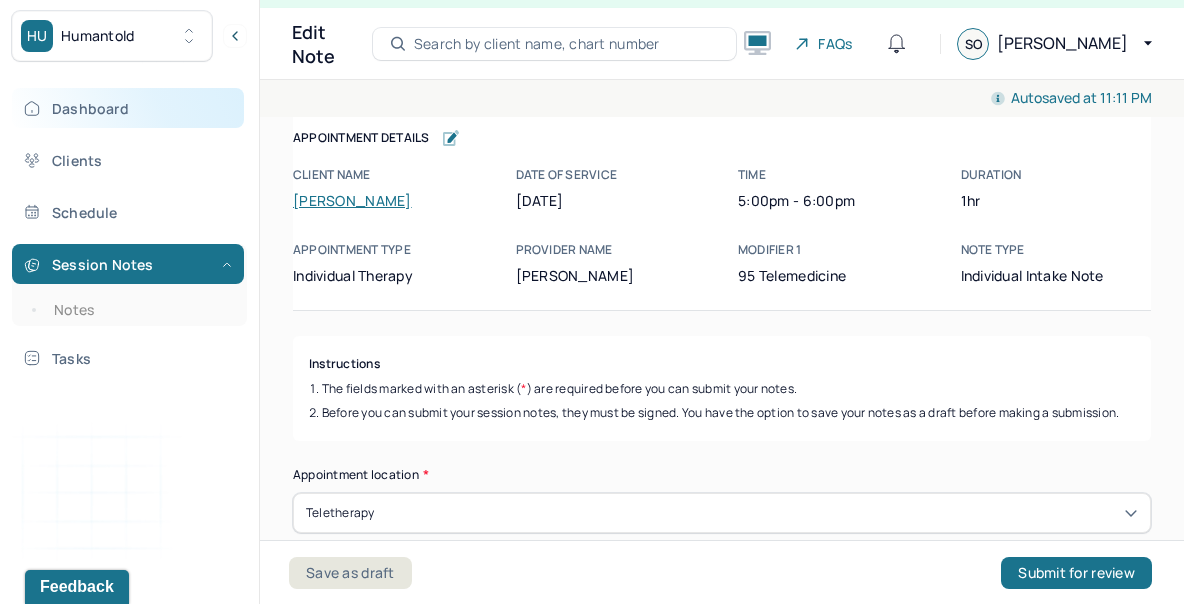click on "Dashboard" at bounding box center [128, 108] 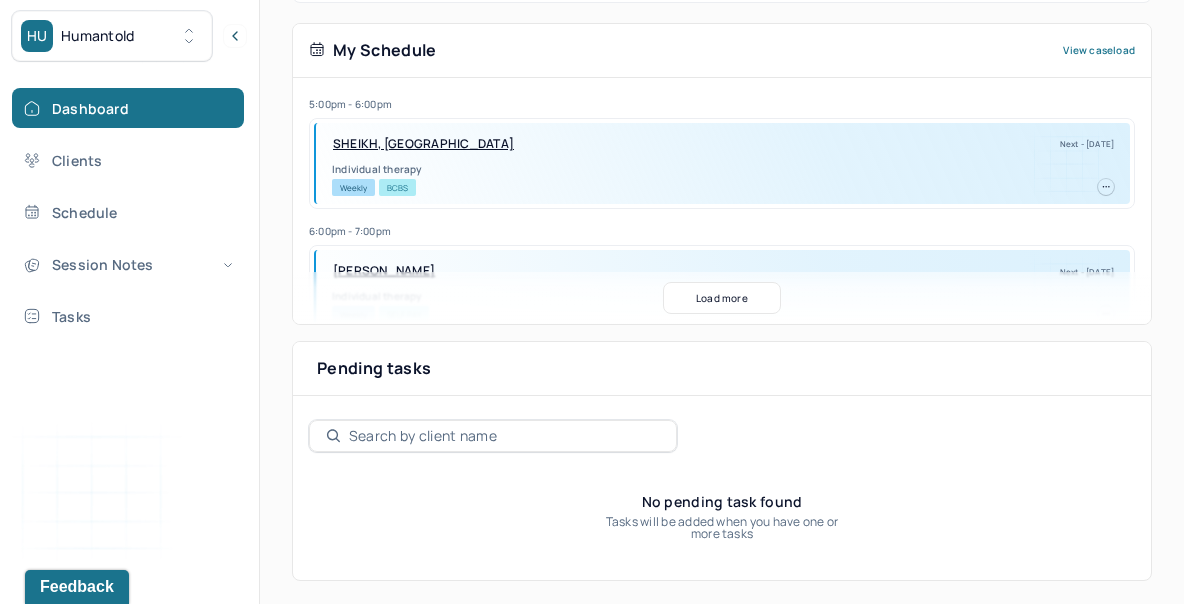 scroll, scrollTop: 436, scrollLeft: 0, axis: vertical 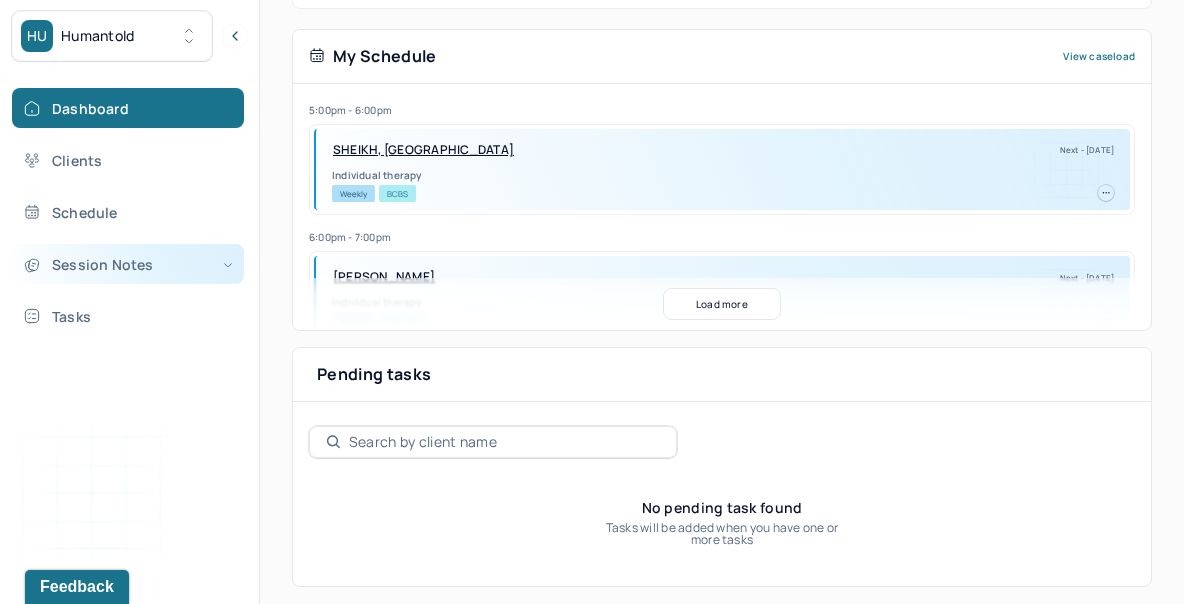 click on "Session Notes" at bounding box center [128, 264] 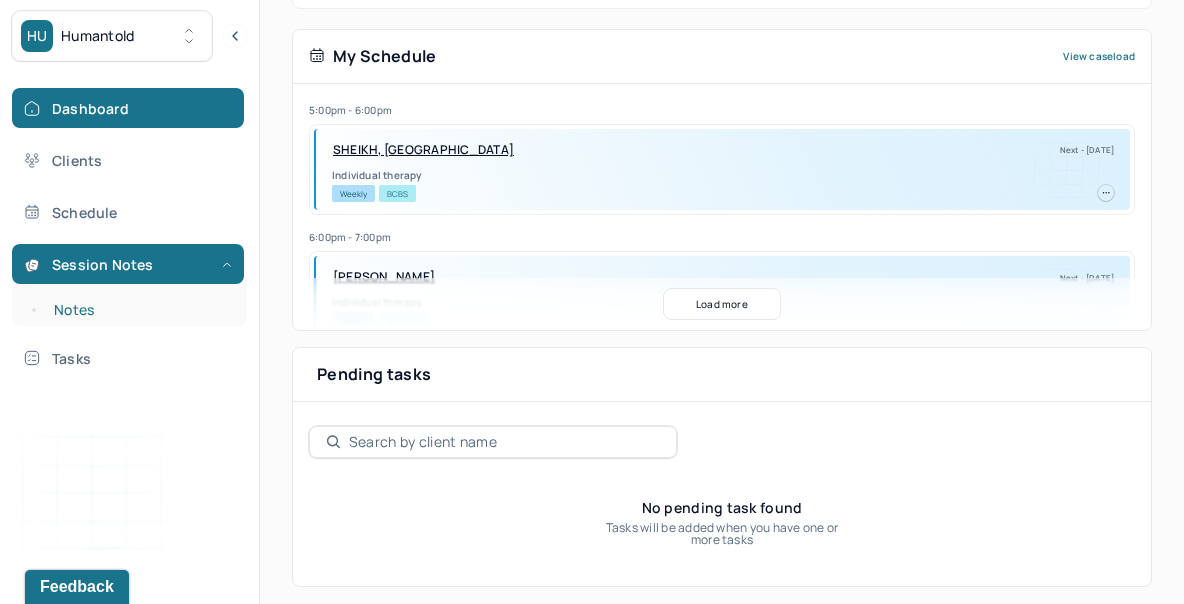 click on "Notes" at bounding box center [139, 310] 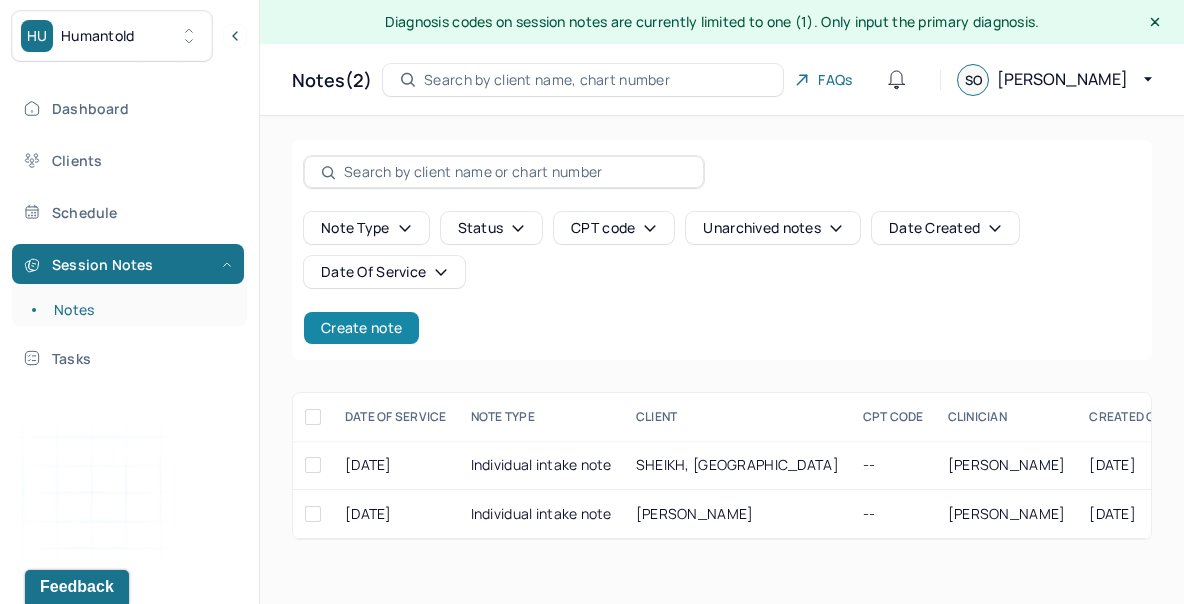 click on "Create note" at bounding box center (361, 328) 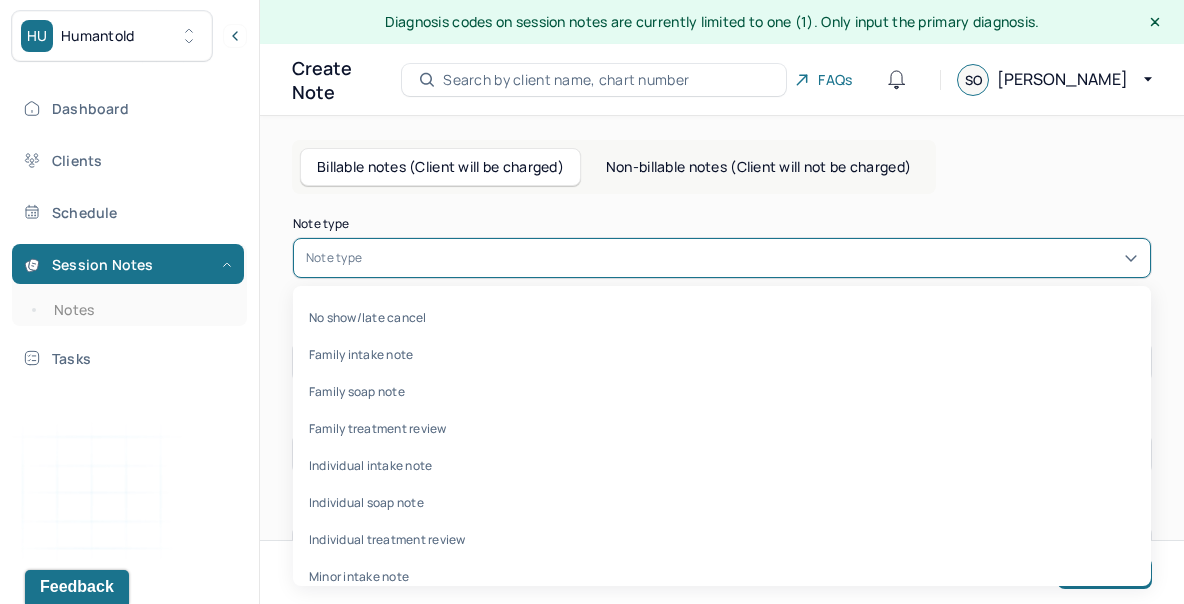 click at bounding box center (752, 258) 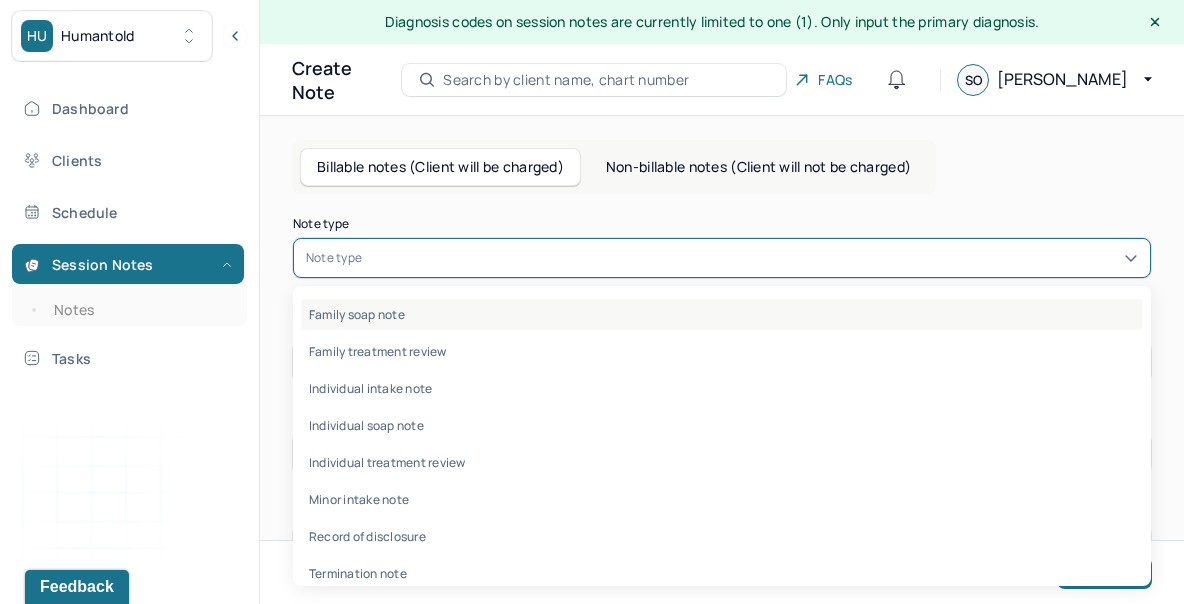 scroll, scrollTop: 95, scrollLeft: 0, axis: vertical 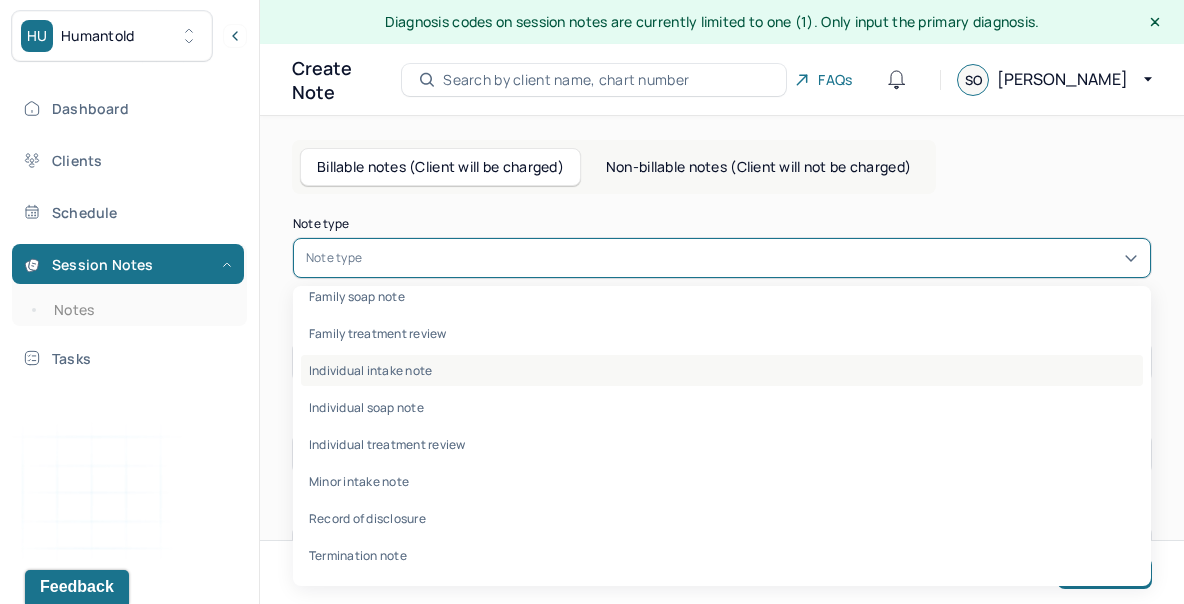 click on "Individual intake note" at bounding box center [722, 370] 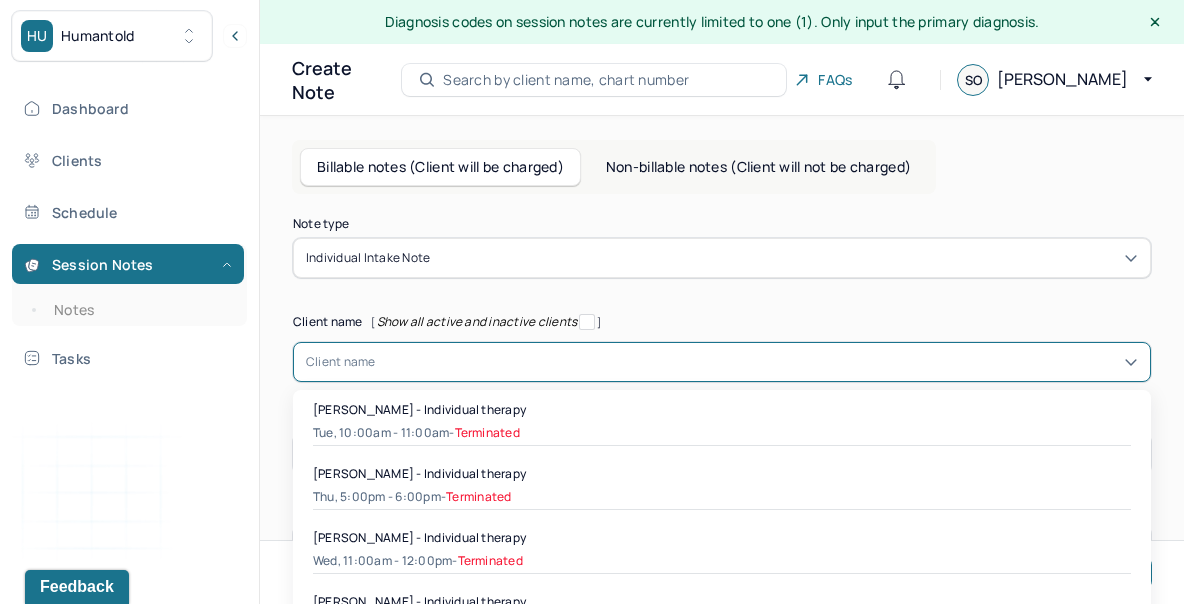 scroll, scrollTop: 95, scrollLeft: 0, axis: vertical 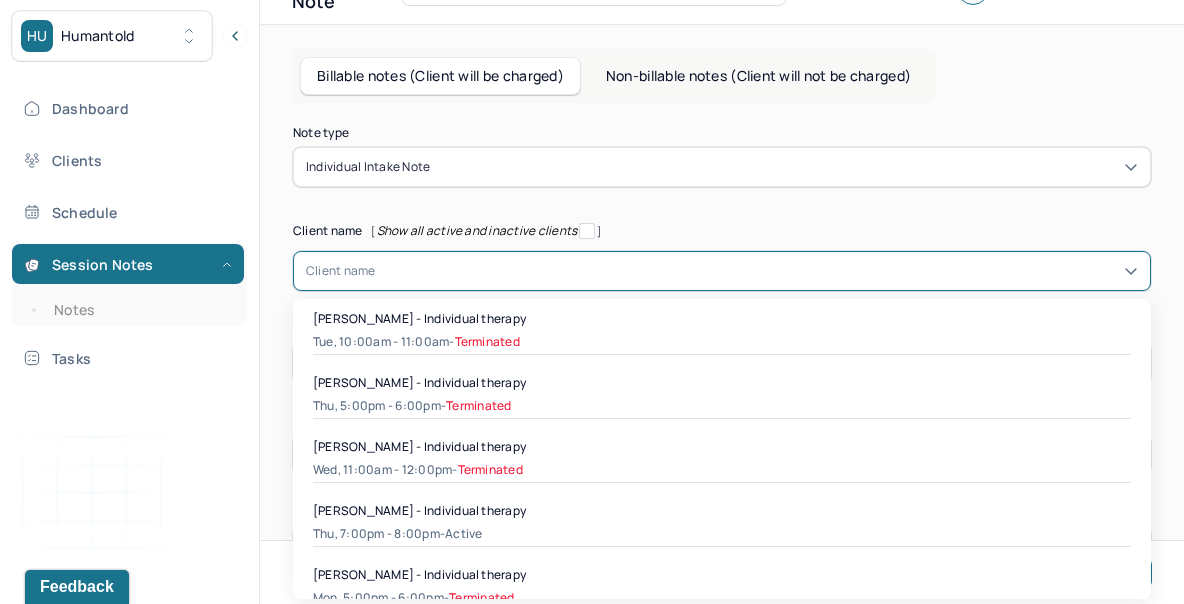 click on "[object Object], 1 of 28. 28 results available. Use Up and Down to choose options, press Enter to select the currently focused option, press Escape to exit the menu, press Tab to select the option and exit the menu. Client name [PERSON_NAME] - Individual therapy Tue, 10:00am - 11:00am  -  Terminated [PERSON_NAME] - Individual therapy Thu, 5:00pm - 6:00pm  -  Terminated [PERSON_NAME] - Individual therapy Wed, 11:00am - 12:00pm  -  Terminated [PERSON_NAME] - Individual therapy Thu, 7:00pm - 8:00pm  -  active [PERSON_NAME] - Individual therapy Mon, 5:00pm - 6:00pm  -  Terminated [PERSON_NAME] - Individual therapy Wed, 10:00am - 11:00am  -  Terminated [PERSON_NAME] - Individual therapy Wed, 6:00pm - 7:00pm  -  Terminated Aquaina [PERSON_NAME] - Individual therapy Wed, 6:00pm - 7:00pm  -  active [PERSON_NAME] - Individual therapy Fri, 2:00pm - 3:00pm  -  active [PERSON_NAME] - Individual therapy Wed, 9:00am - 10:00am  -  active [PERSON_NAME] - Individual therapy Tue, 11:00am - 12:00pm  -   -" at bounding box center (722, 271) 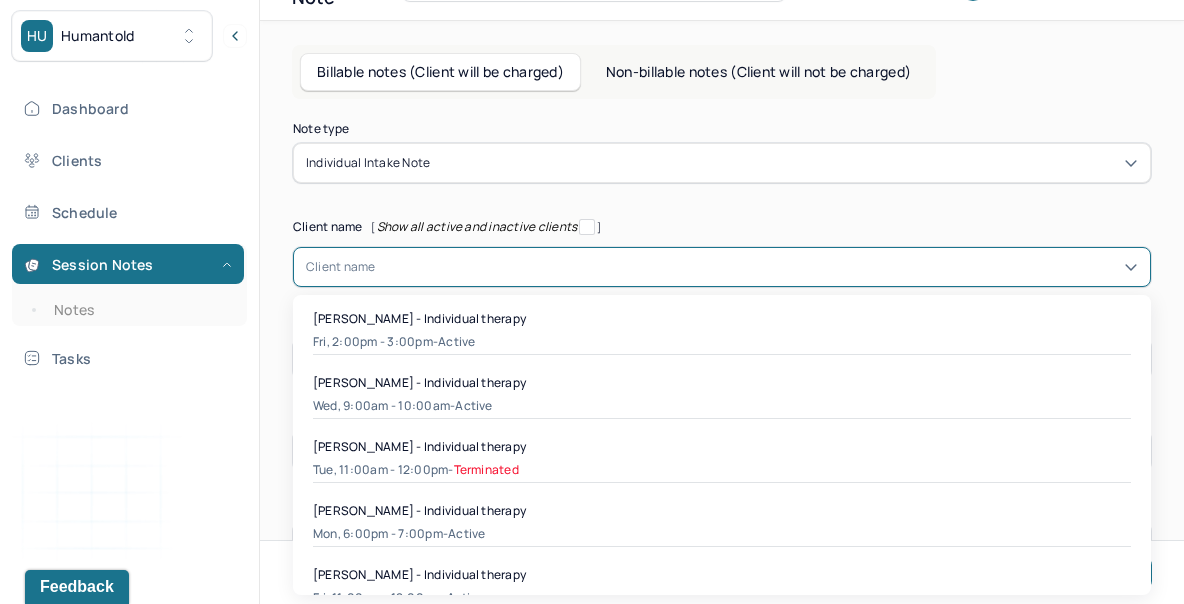 scroll, scrollTop: 500, scrollLeft: 0, axis: vertical 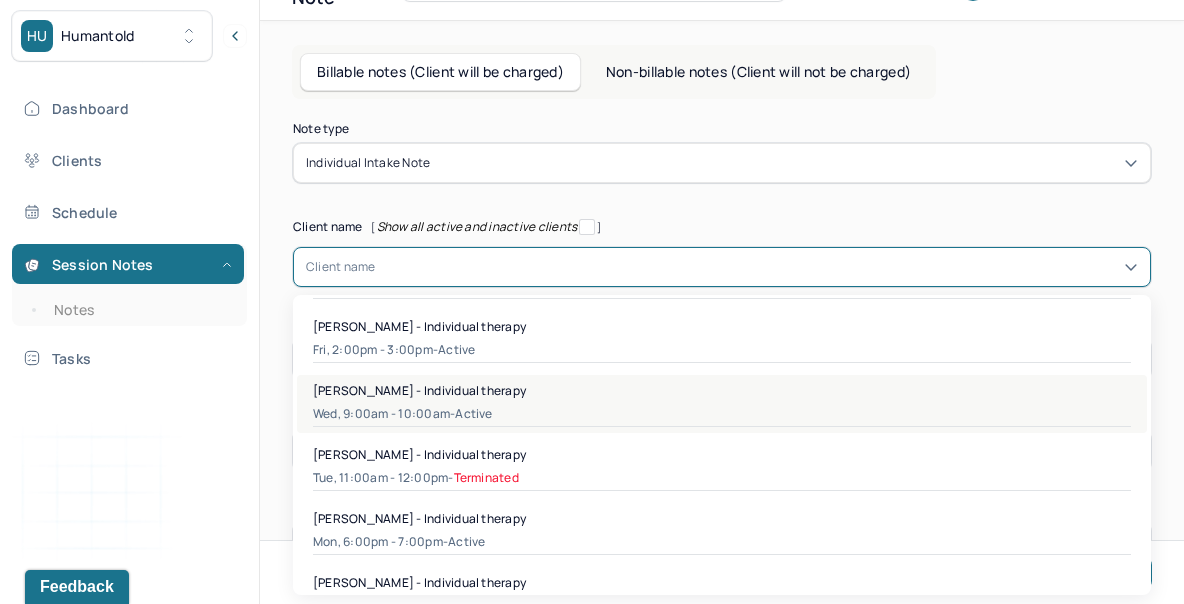 click on "Wed, 9:00am - 10:00am  -  active" at bounding box center [722, 414] 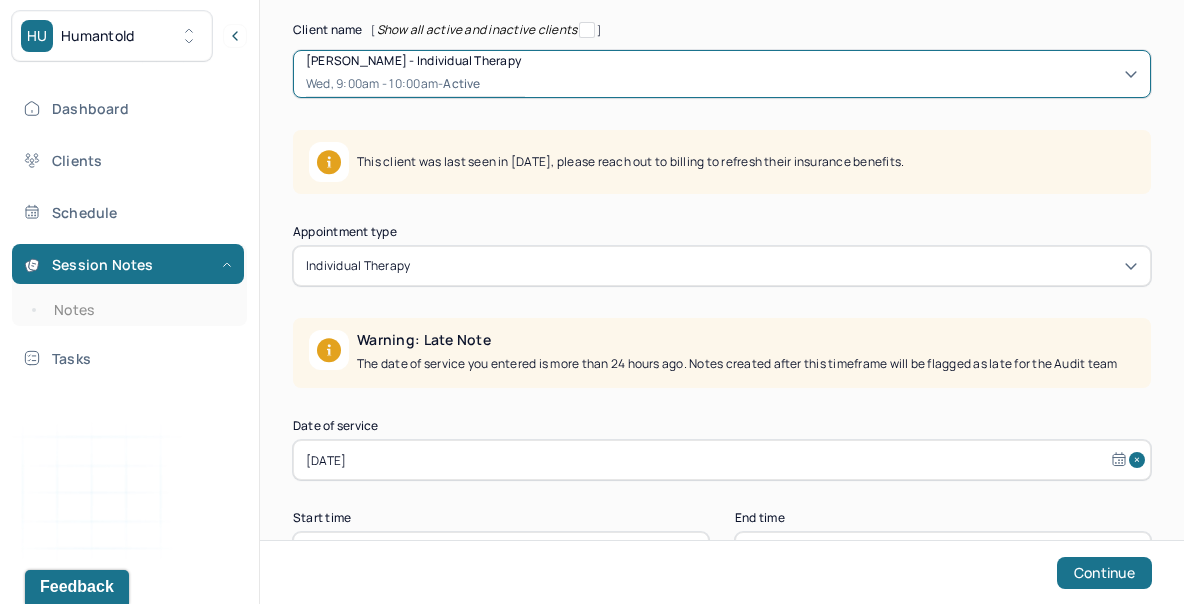 scroll, scrollTop: 365, scrollLeft: 0, axis: vertical 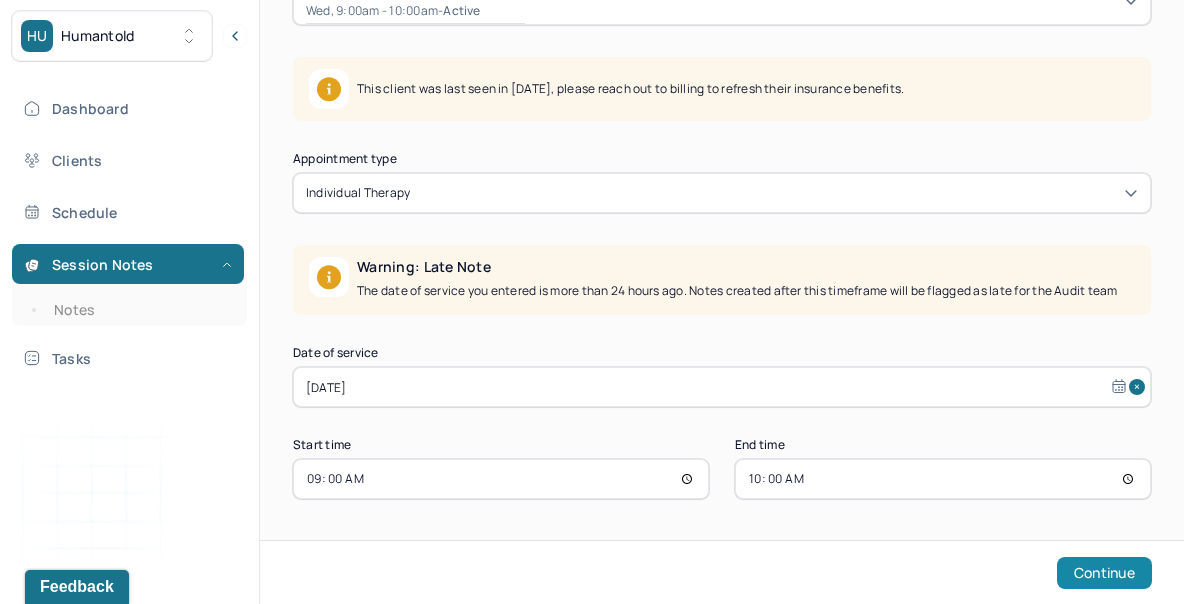 click on "Continue" at bounding box center [1104, 573] 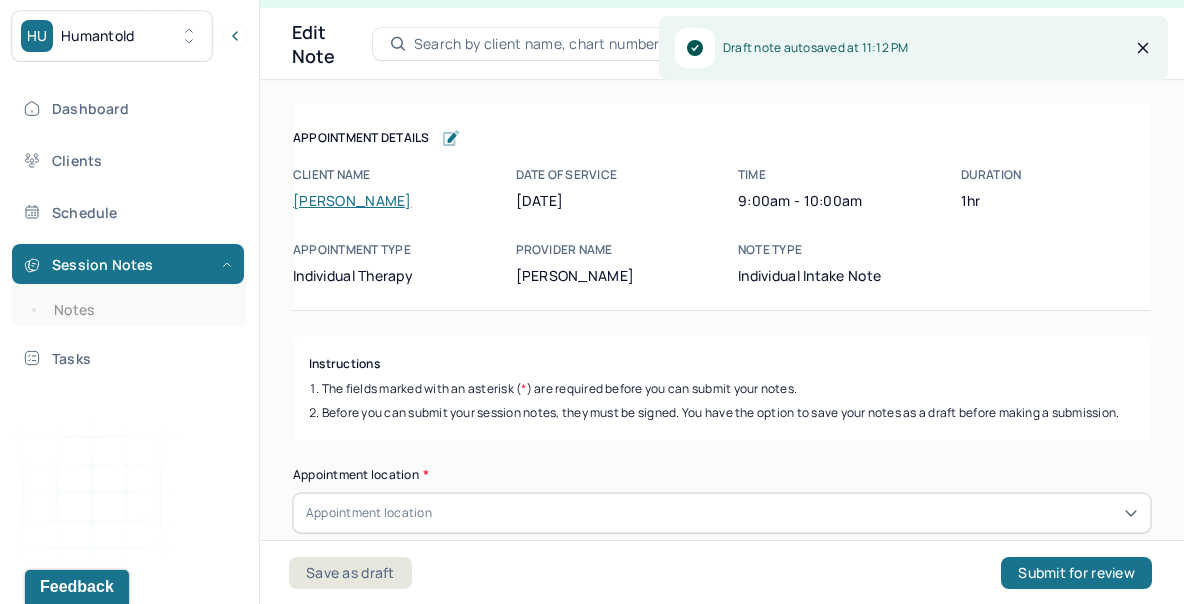 scroll, scrollTop: 36, scrollLeft: 0, axis: vertical 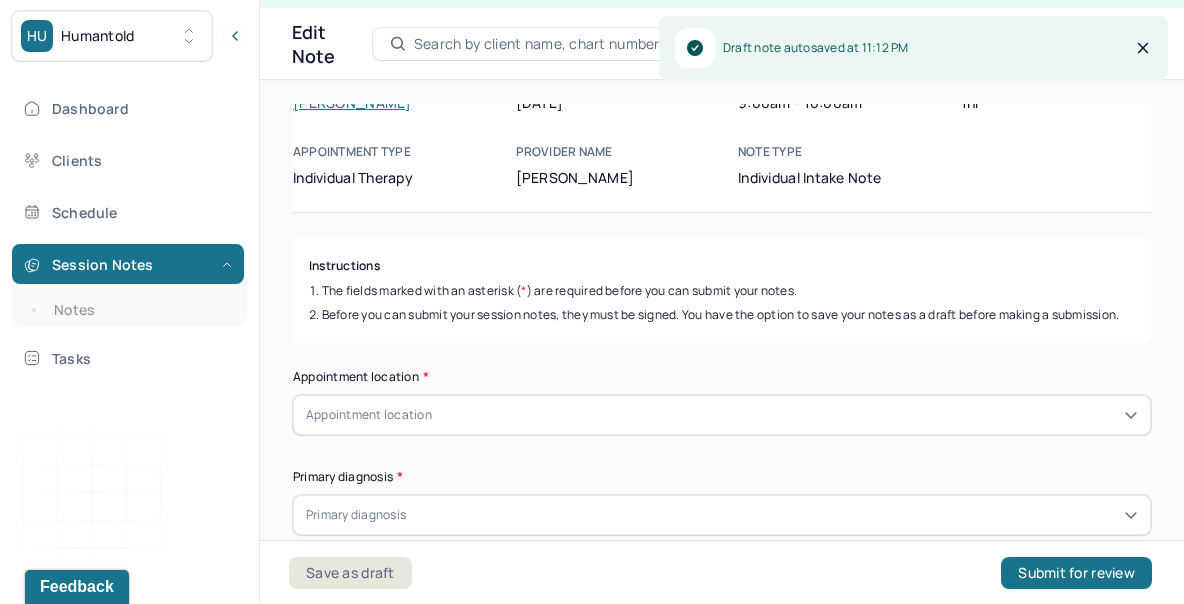 click on "Appointment location * Appointment location Primary diagnosis * Primary diagnosis Secondary diagnosis (optional) Secondary diagnosis Tertiary diagnosis (optional) Tertiary diagnosis Identity Preferred name (optional) Gender * Gender Pronouns (optional) Religion (optional) Religion Education (optional) Education Race (optional) Race Ethnicity (optional) Sexual orientation (optional) Sexual orientation Current employment (optional) Current employment details (optional) Relationship status (optional) Relationship status Name of partner (optional) Emergency contact information (optional) Legal problems (optional)" at bounding box center (722, 1241) 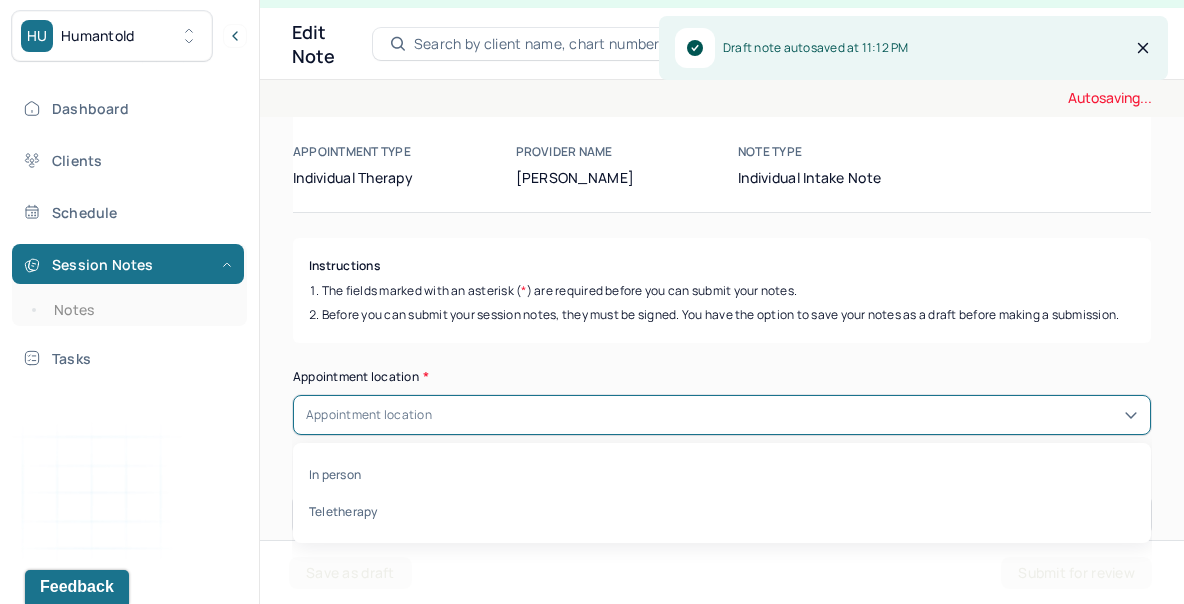 click on "Appointment location" at bounding box center [722, 415] 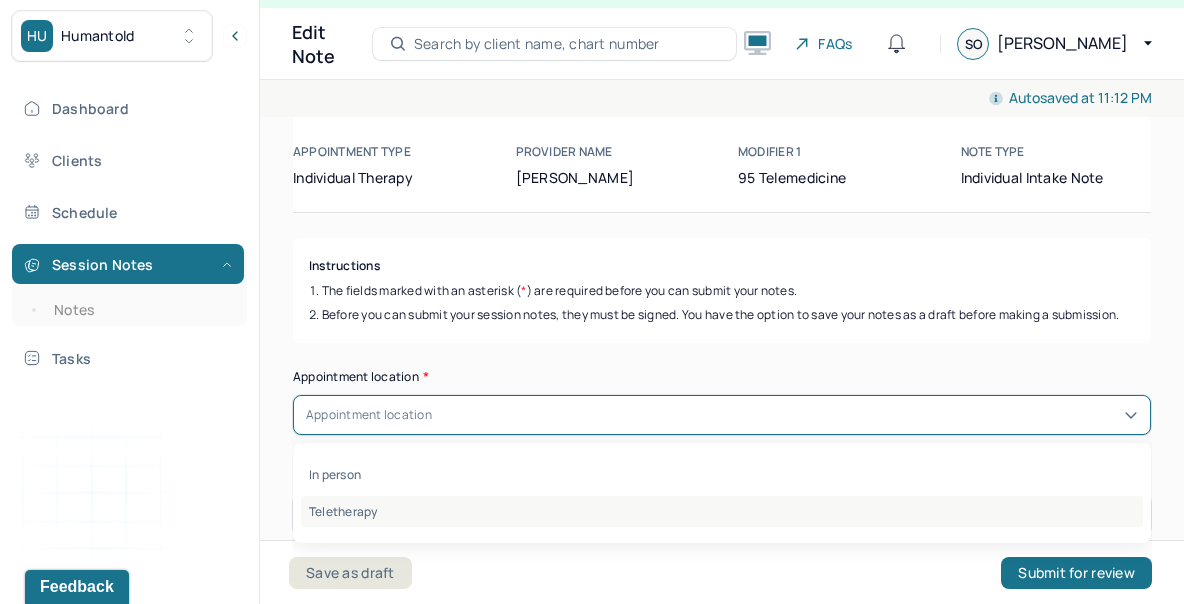 click on "Teletherapy" at bounding box center (722, 511) 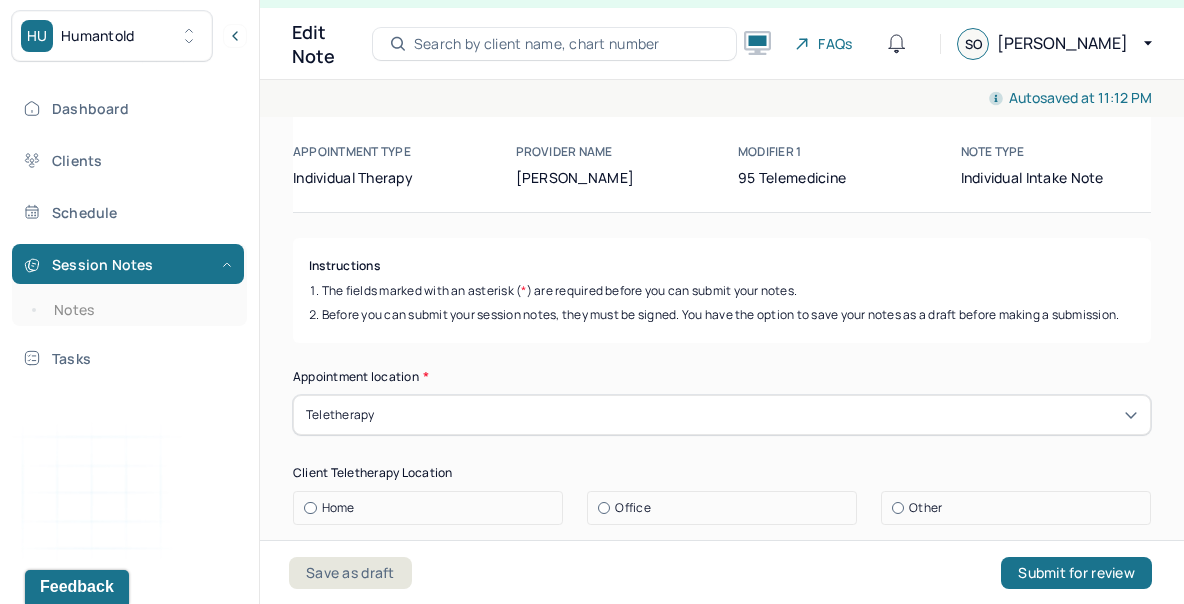 click on "Home" at bounding box center [433, 508] 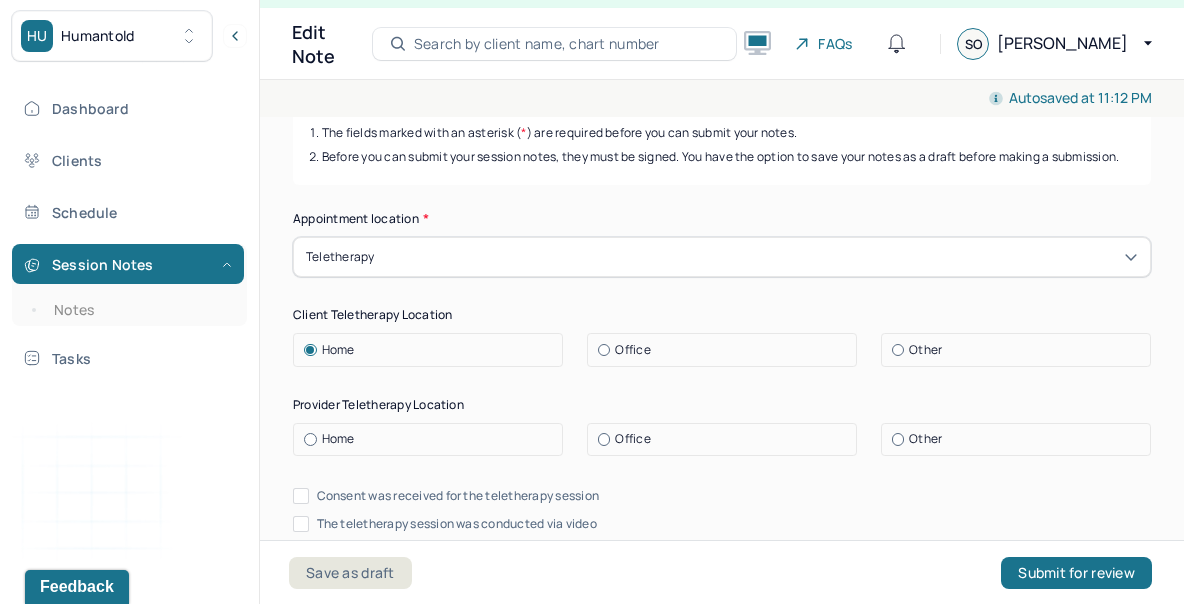scroll, scrollTop: 258, scrollLeft: 0, axis: vertical 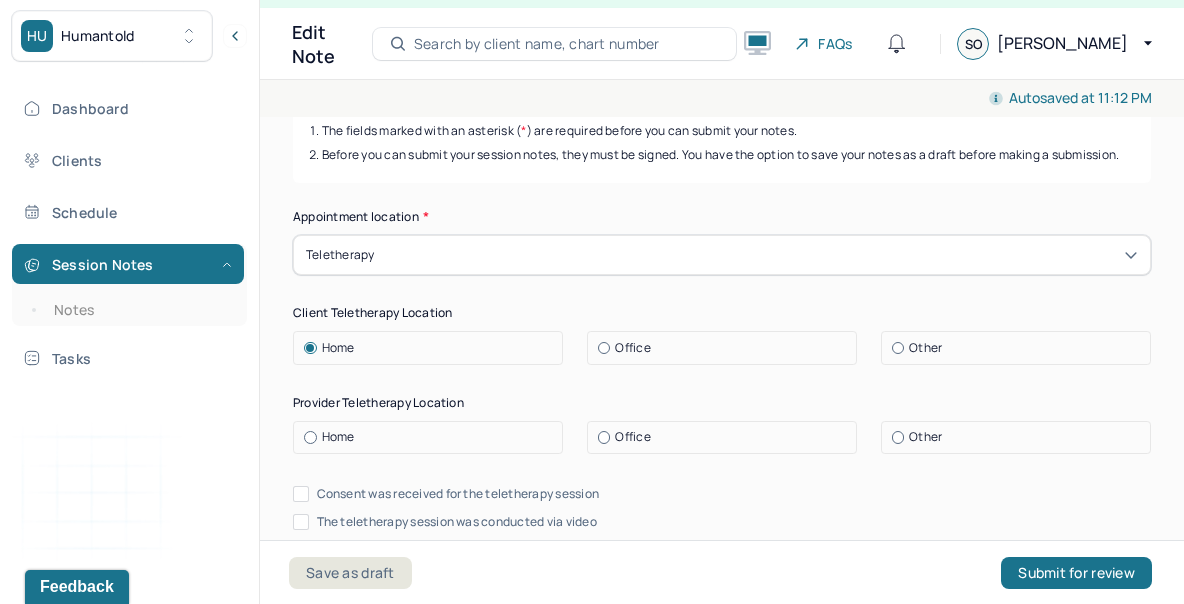 click on "Home" at bounding box center (433, 437) 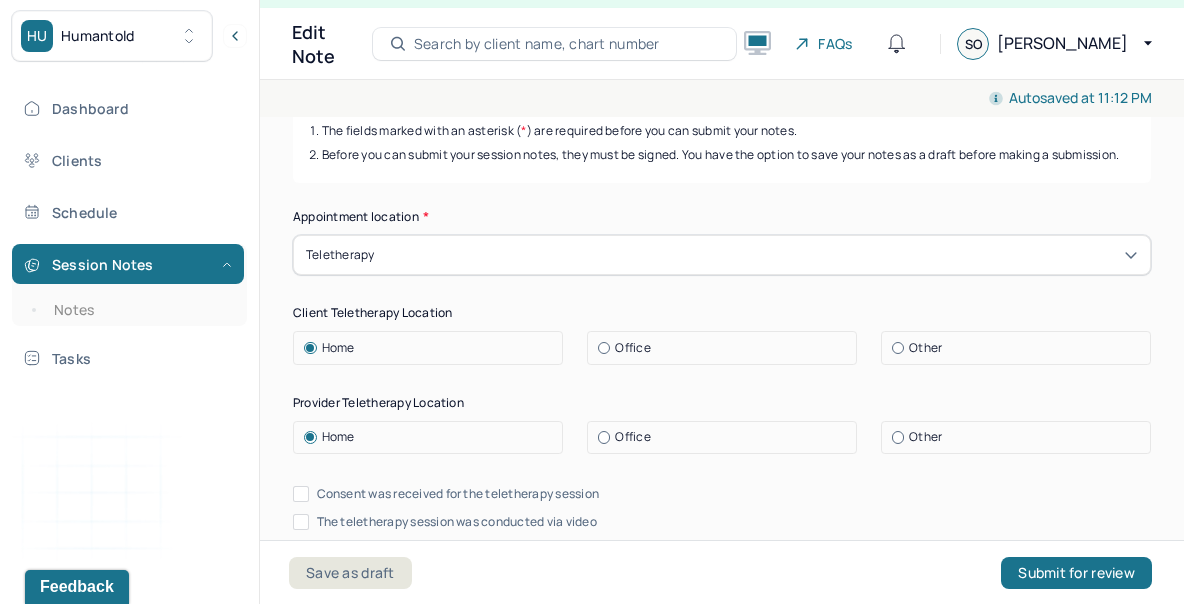 click on "Consent was received for the teletherapy session" at bounding box center [458, 494] 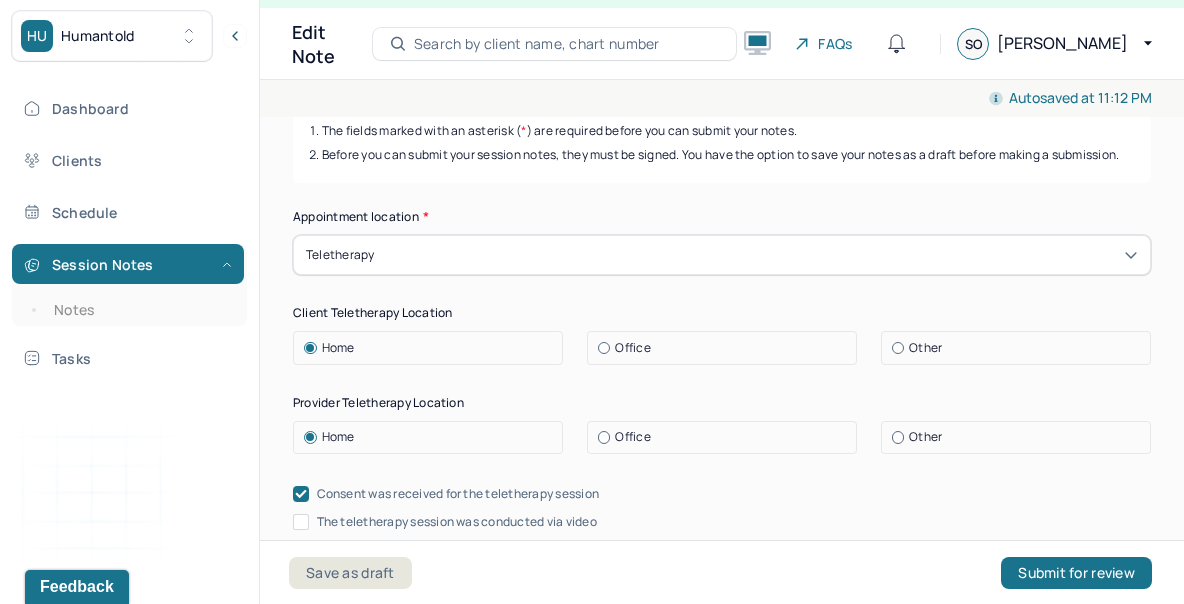 click on "The teletherapy session was conducted via video" at bounding box center [457, 522] 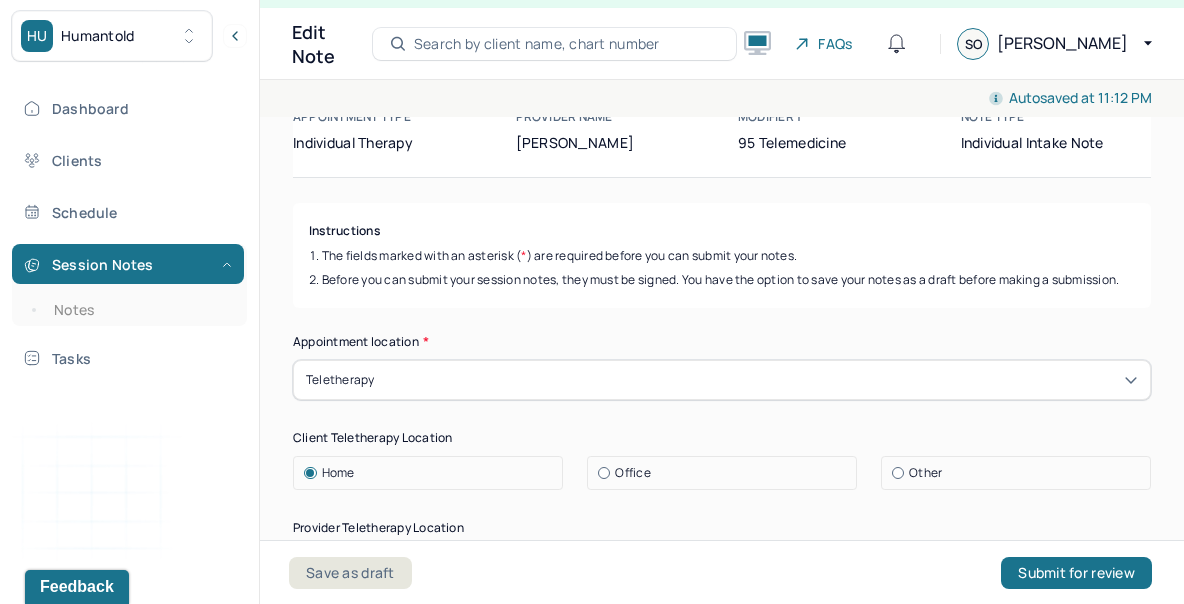 scroll, scrollTop: 0, scrollLeft: 0, axis: both 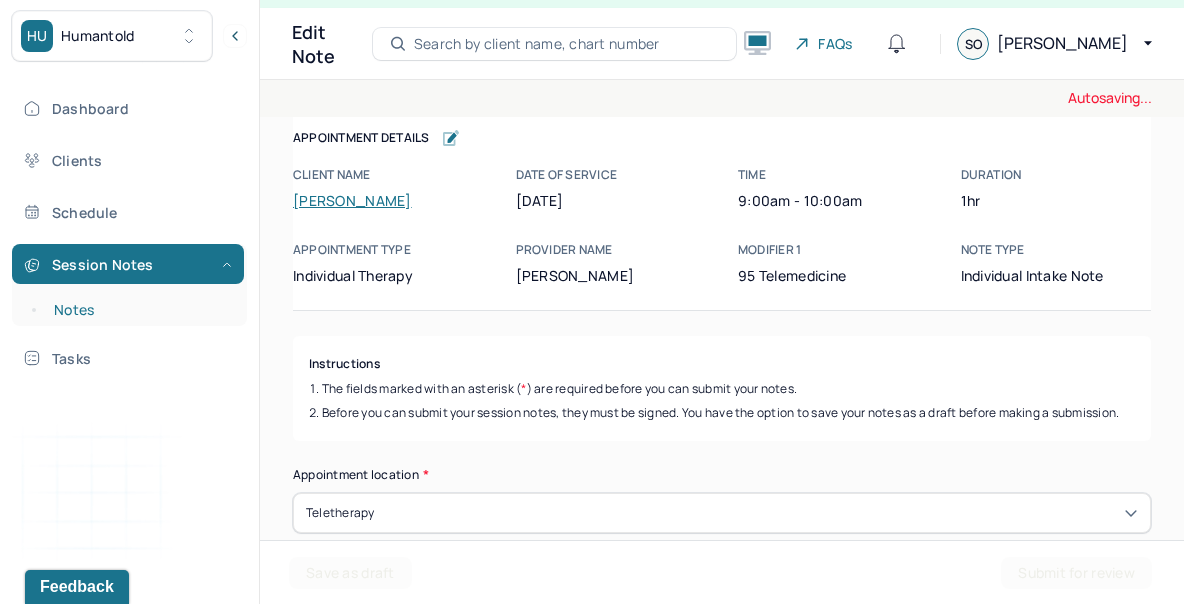 click on "Notes" at bounding box center [139, 310] 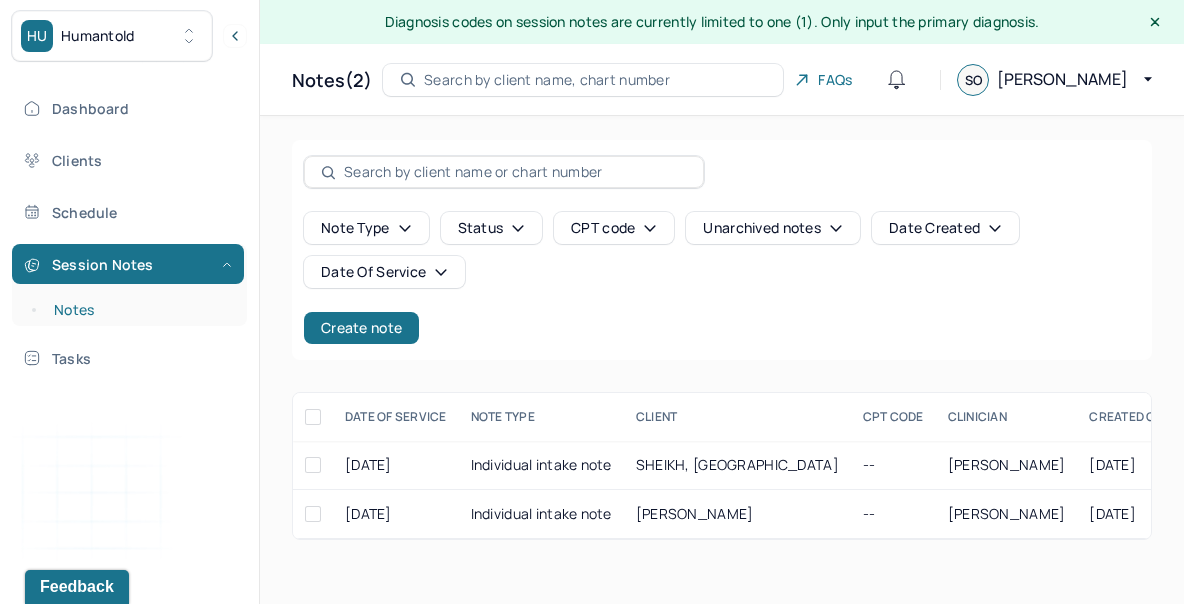 scroll, scrollTop: 0, scrollLeft: 0, axis: both 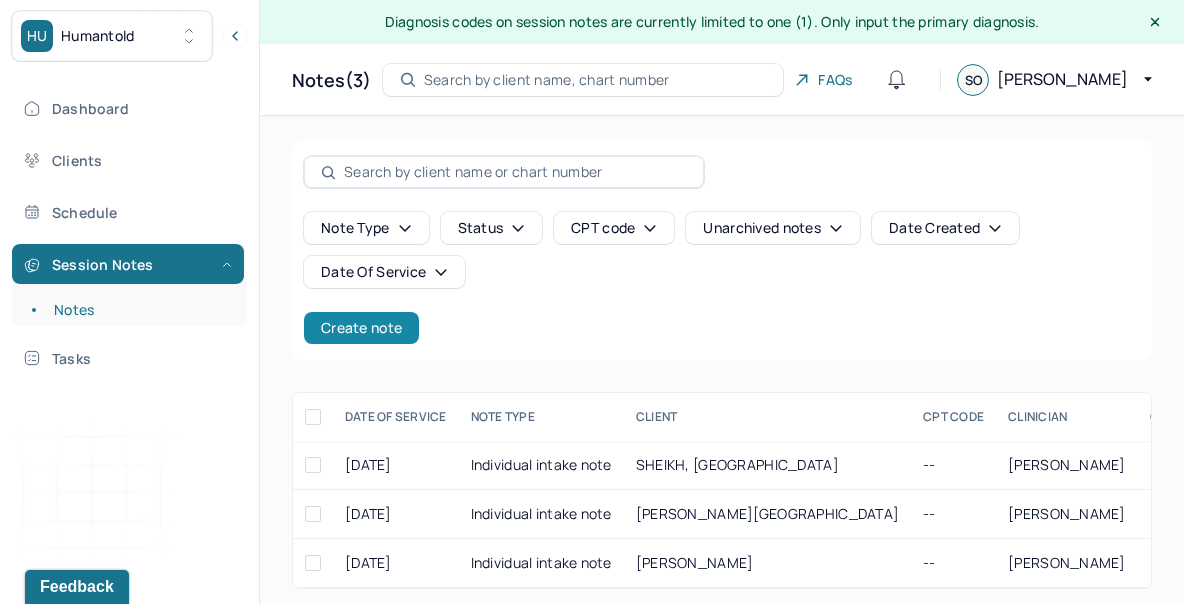 click on "Create note" at bounding box center (361, 328) 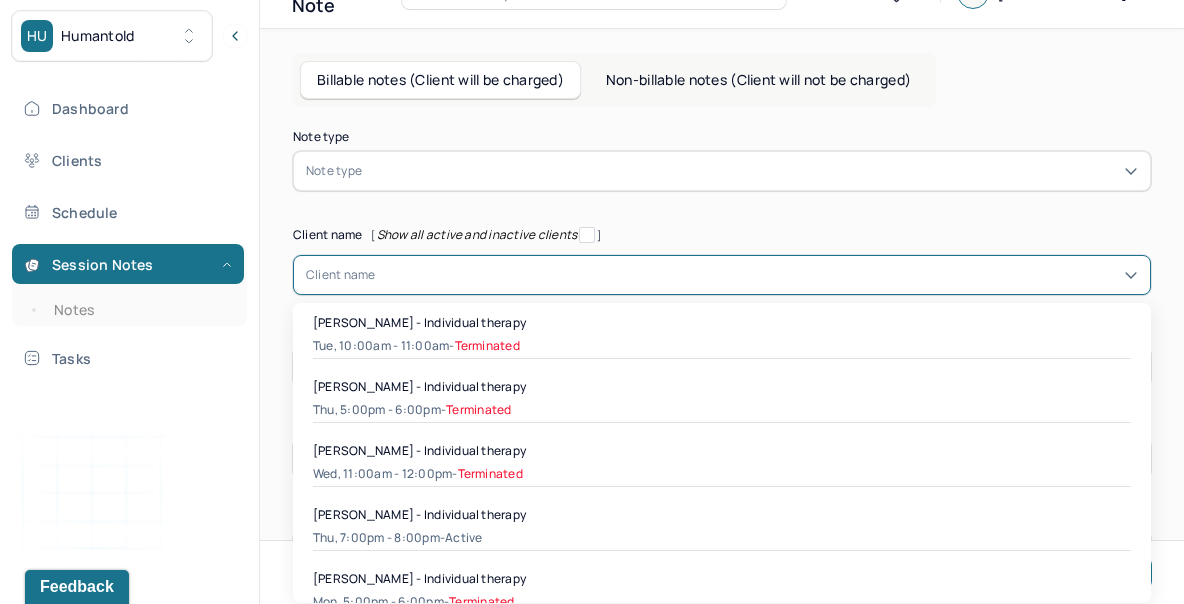 click on "[object Object], 1 of 28. 28 results available. Use Up and Down to choose options, press Enter to select the currently focused option, press Escape to exit the menu, press Tab to select the option and exit the menu. Client name [PERSON_NAME] - Individual therapy Tue, 10:00am - 11:00am  -  Terminated [PERSON_NAME] - Individual therapy Thu, 5:00pm - 6:00pm  -  Terminated [PERSON_NAME] - Individual therapy Wed, 11:00am - 12:00pm  -  Terminated [PERSON_NAME] - Individual therapy Thu, 7:00pm - 8:00pm  -  active [PERSON_NAME] - Individual therapy Mon, 5:00pm - 6:00pm  -  Terminated [PERSON_NAME] - Individual therapy Wed, 10:00am - 11:00am  -  Terminated [PERSON_NAME] - Individual therapy Wed, 6:00pm - 7:00pm  -  Terminated Aquaina [PERSON_NAME] - Individual therapy Wed, 6:00pm - 7:00pm  -  active [PERSON_NAME] - Individual therapy Fri, 2:00pm - 3:00pm  -  active [PERSON_NAME] - Individual therapy Wed, 9:00am - 10:00am  -  active [PERSON_NAME] - Individual therapy Tue, 11:00am - 12:00pm  -   -" at bounding box center (722, 275) 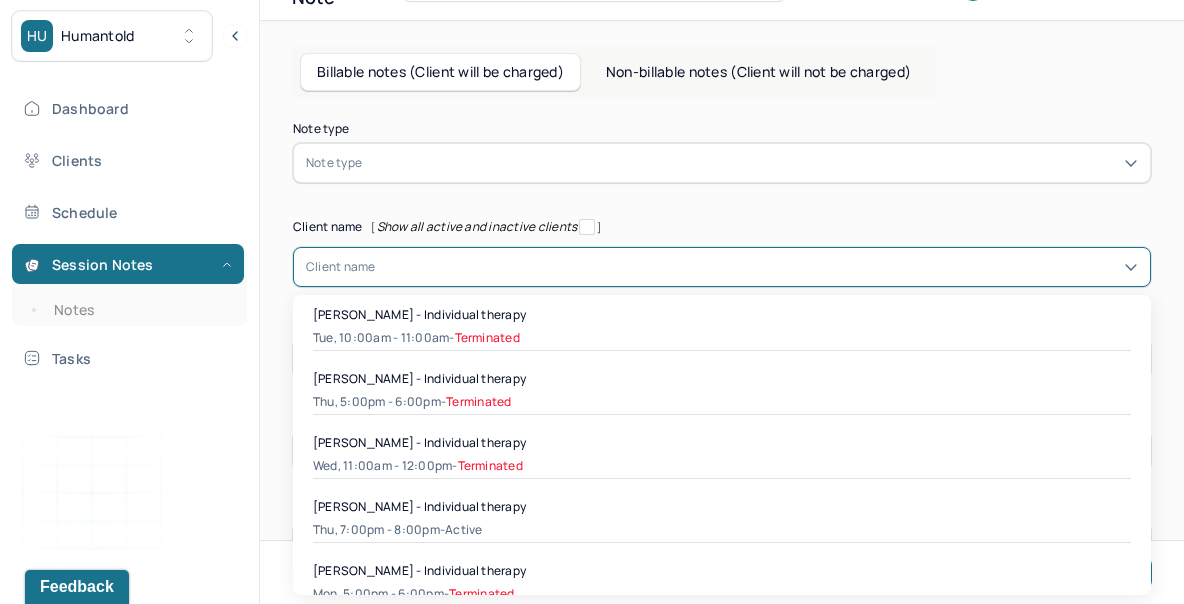 click on "Note type" at bounding box center (722, 163) 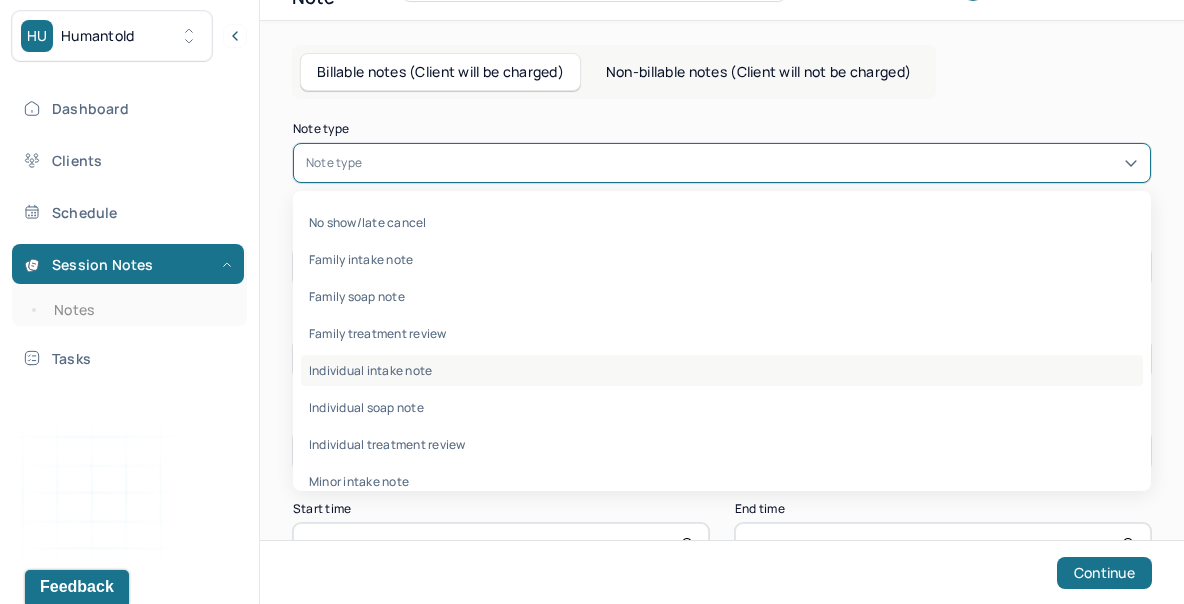 click on "Individual intake note" at bounding box center [722, 370] 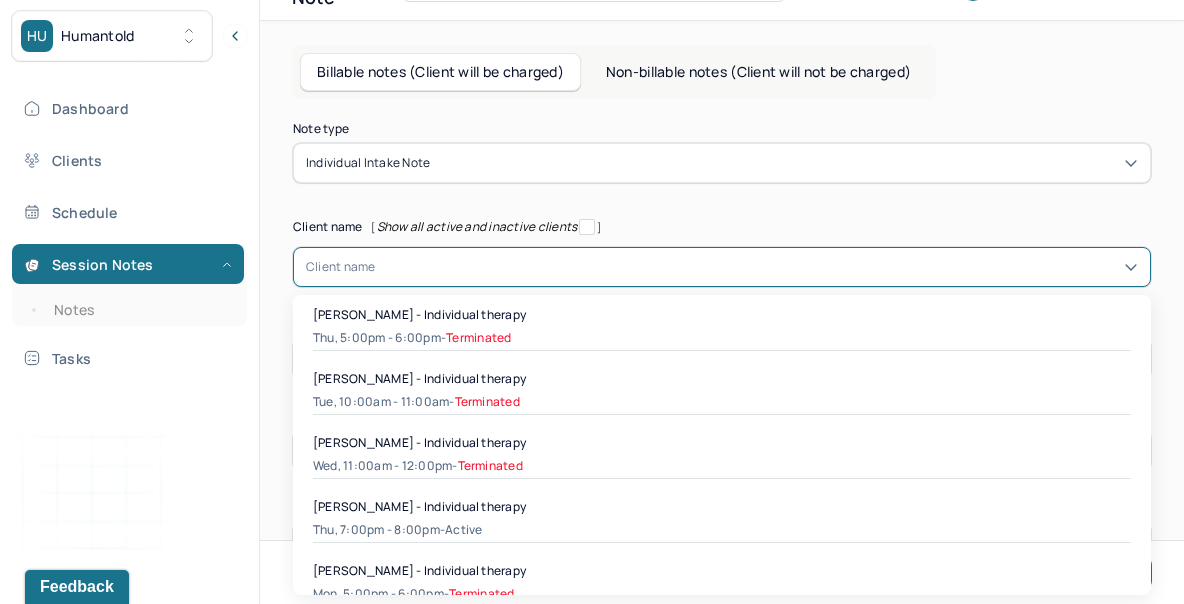 click at bounding box center [757, 267] 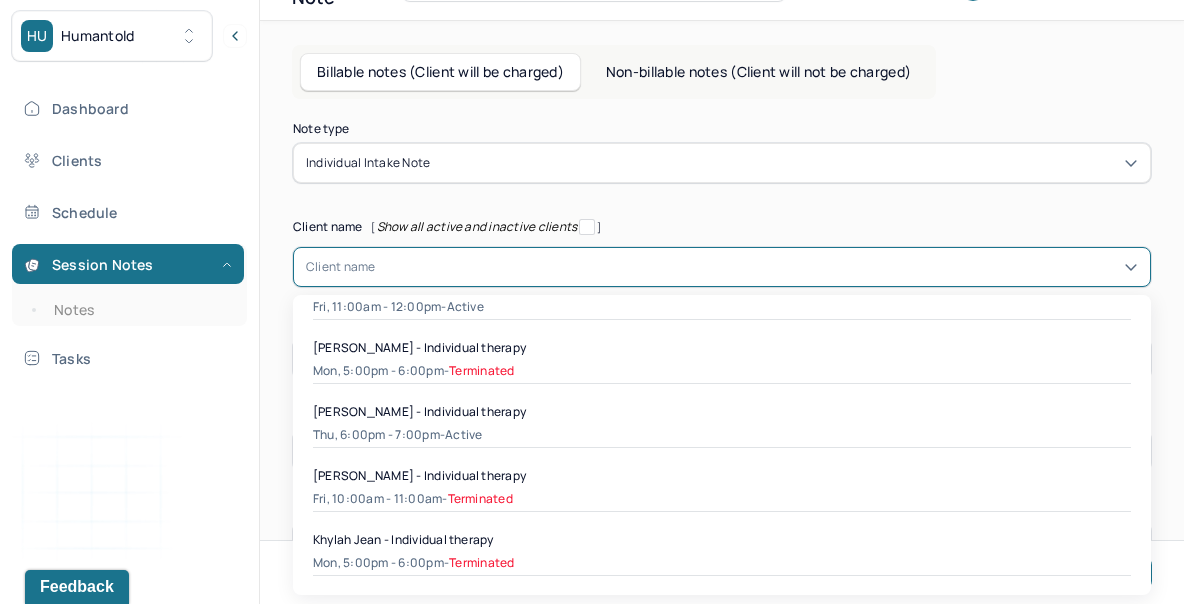 scroll, scrollTop: 802, scrollLeft: 0, axis: vertical 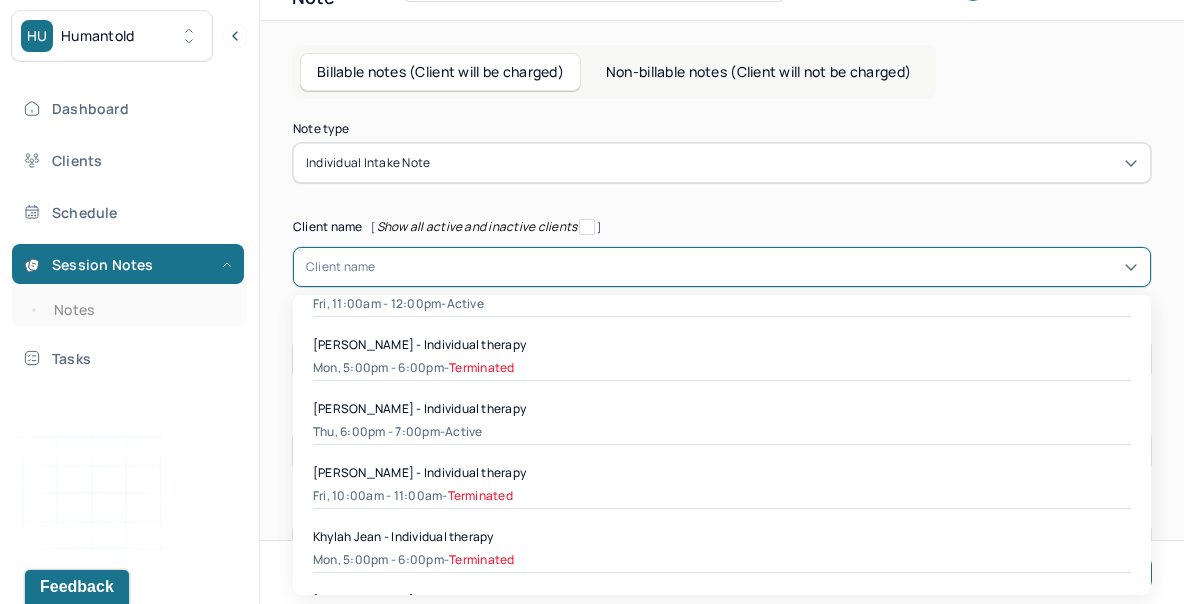 click on "[PERSON_NAME] - Individual therapy" at bounding box center (419, 408) 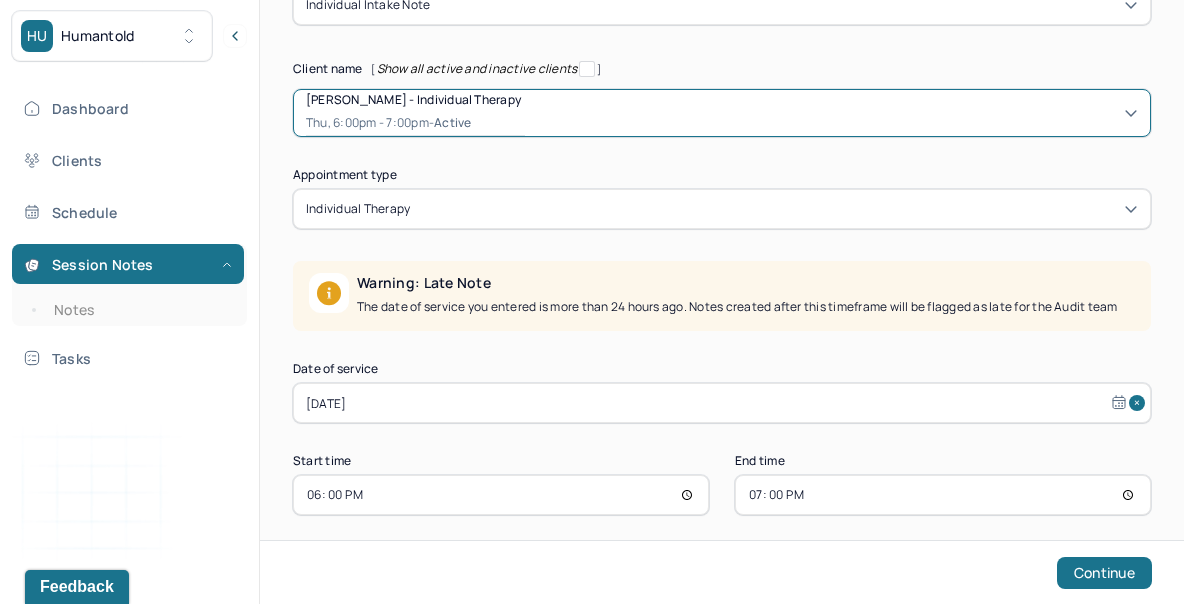 scroll, scrollTop: 269, scrollLeft: 0, axis: vertical 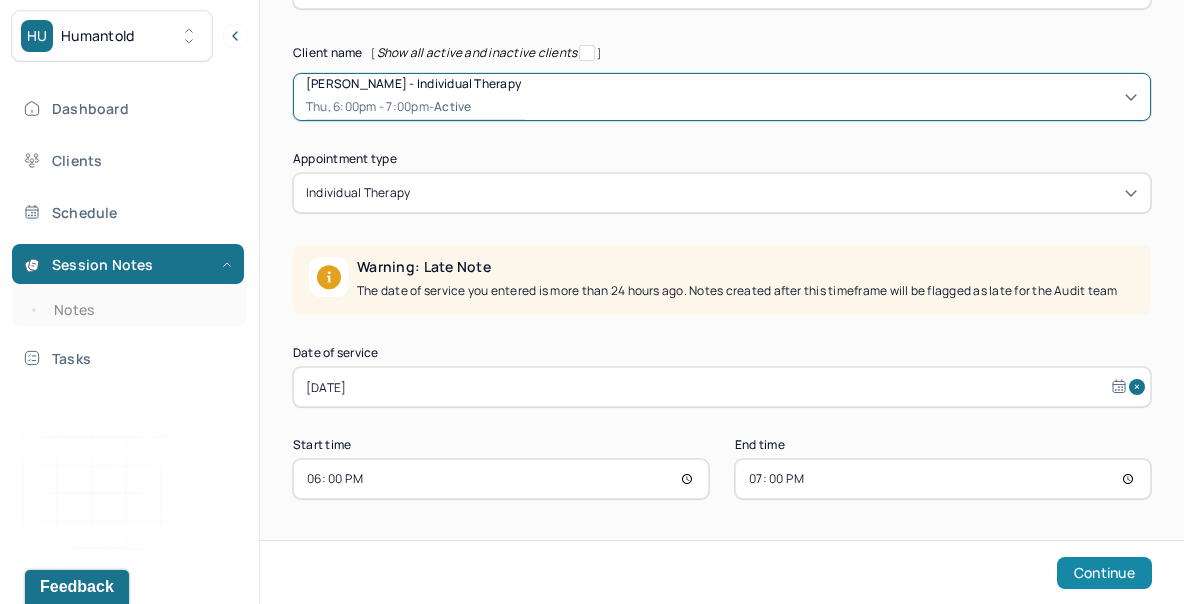 click on "Continue" at bounding box center (1104, 573) 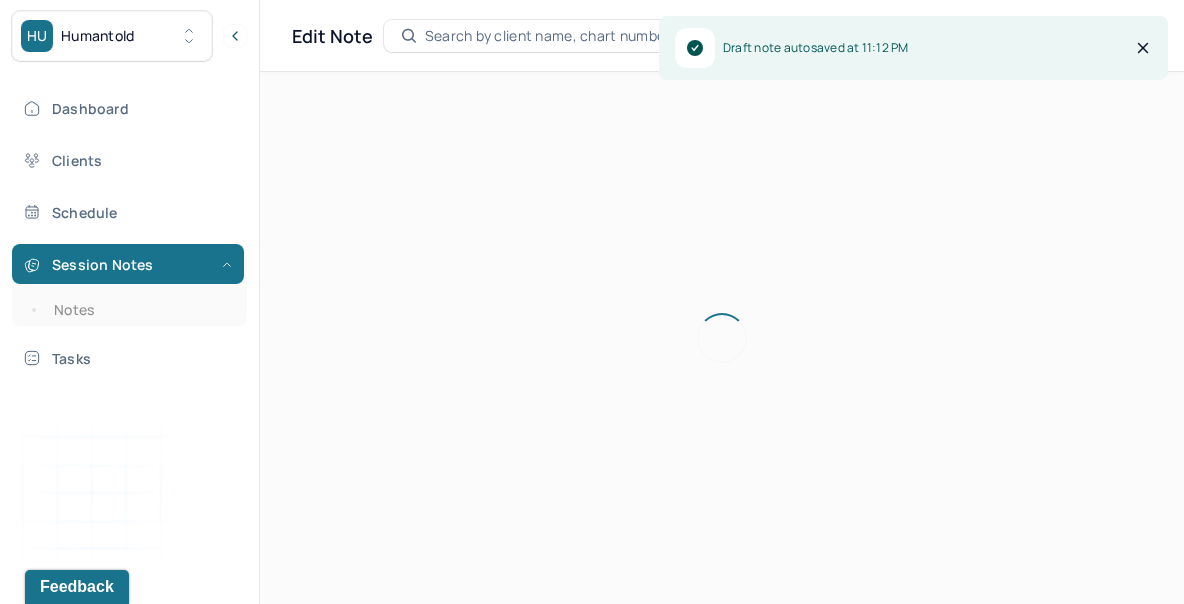 scroll, scrollTop: 36, scrollLeft: 0, axis: vertical 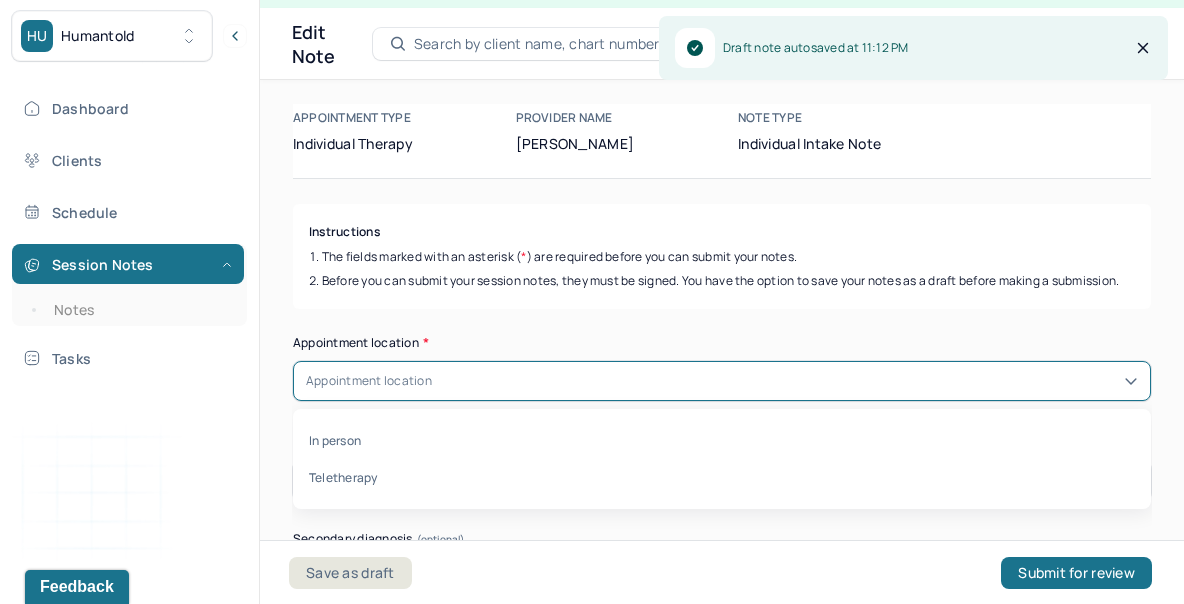 click on "Appointment location" at bounding box center (722, 381) 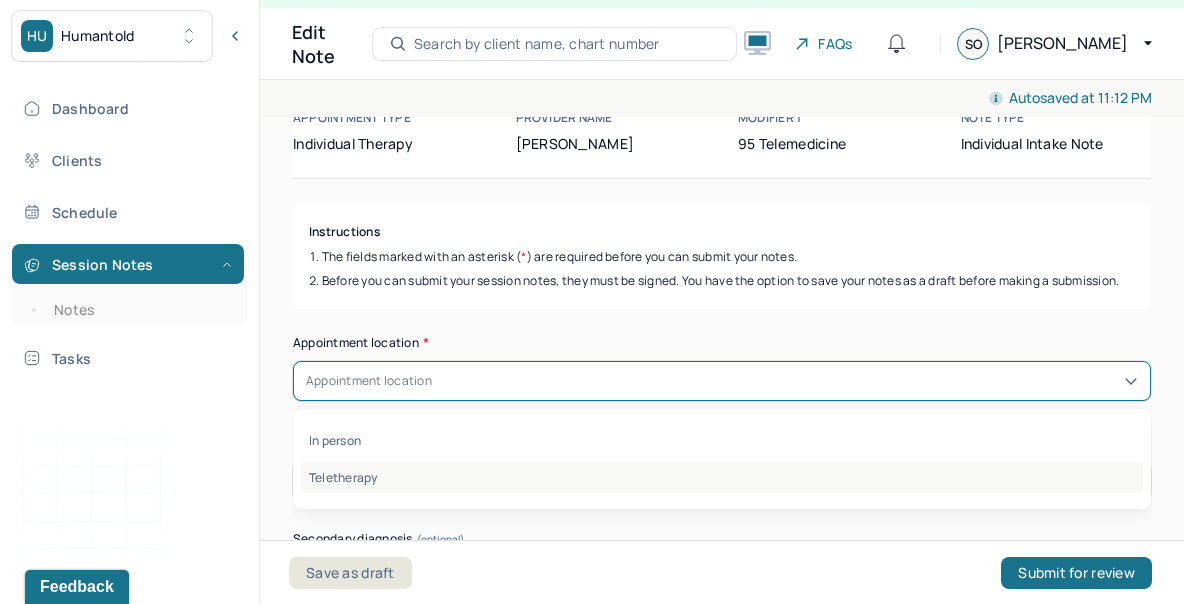 click on "Teletherapy" at bounding box center (722, 477) 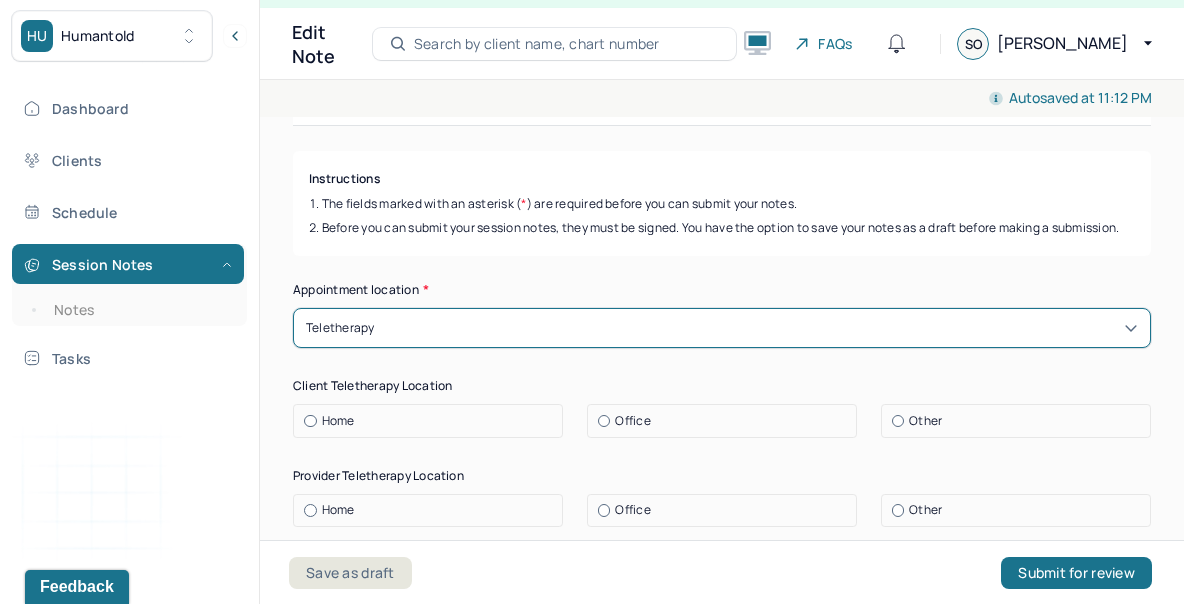scroll, scrollTop: 198, scrollLeft: 0, axis: vertical 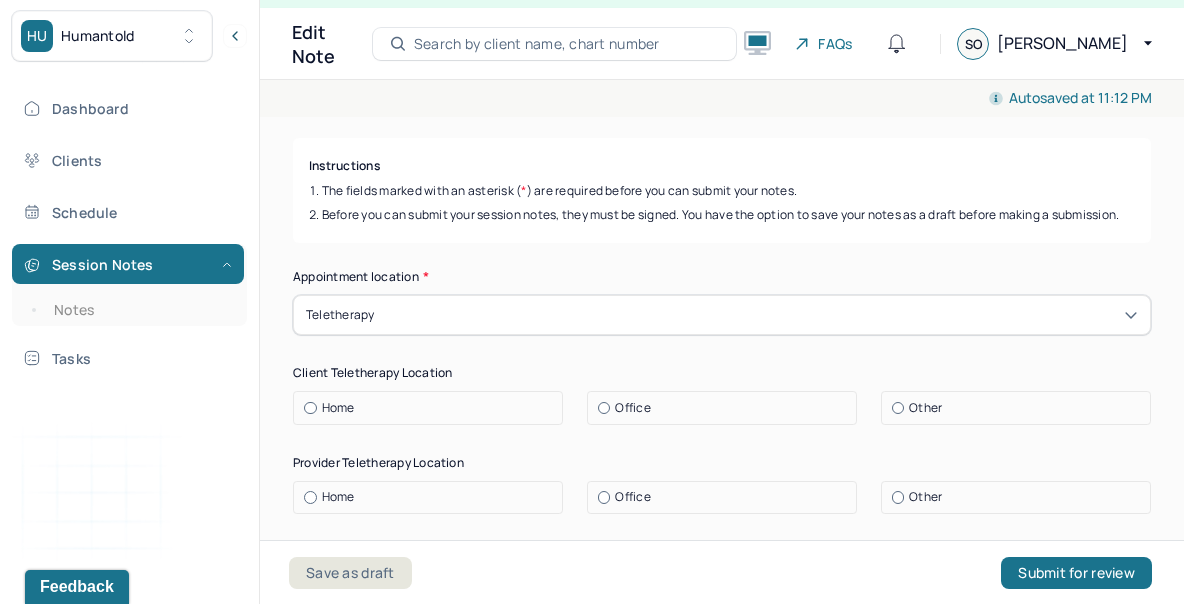 click on "Home" at bounding box center [433, 408] 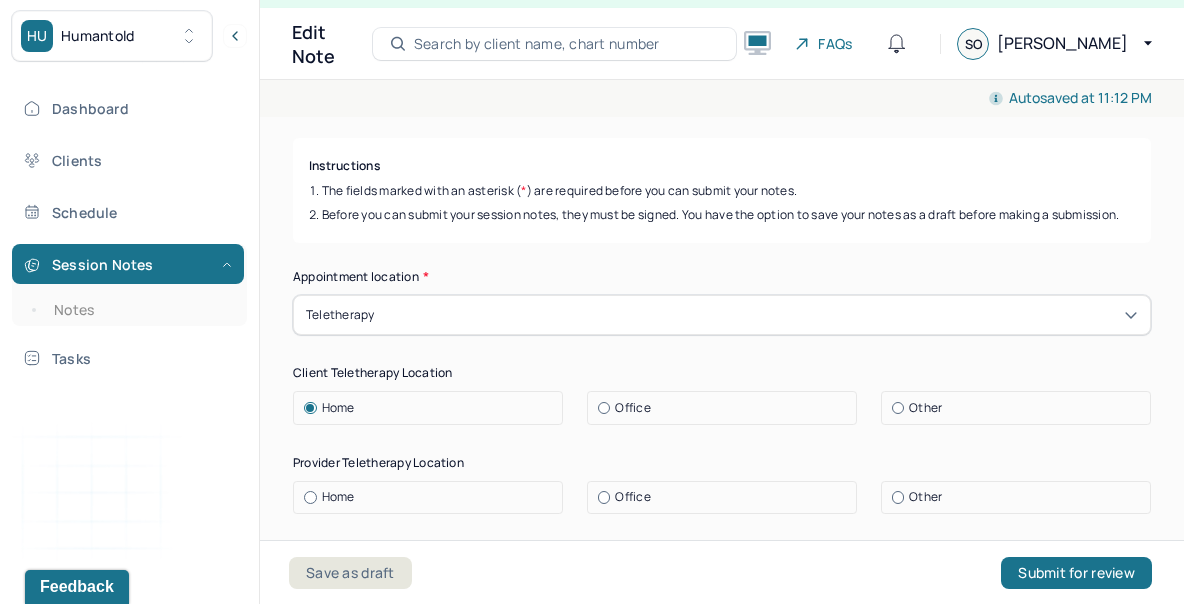 click on "Home" at bounding box center (433, 497) 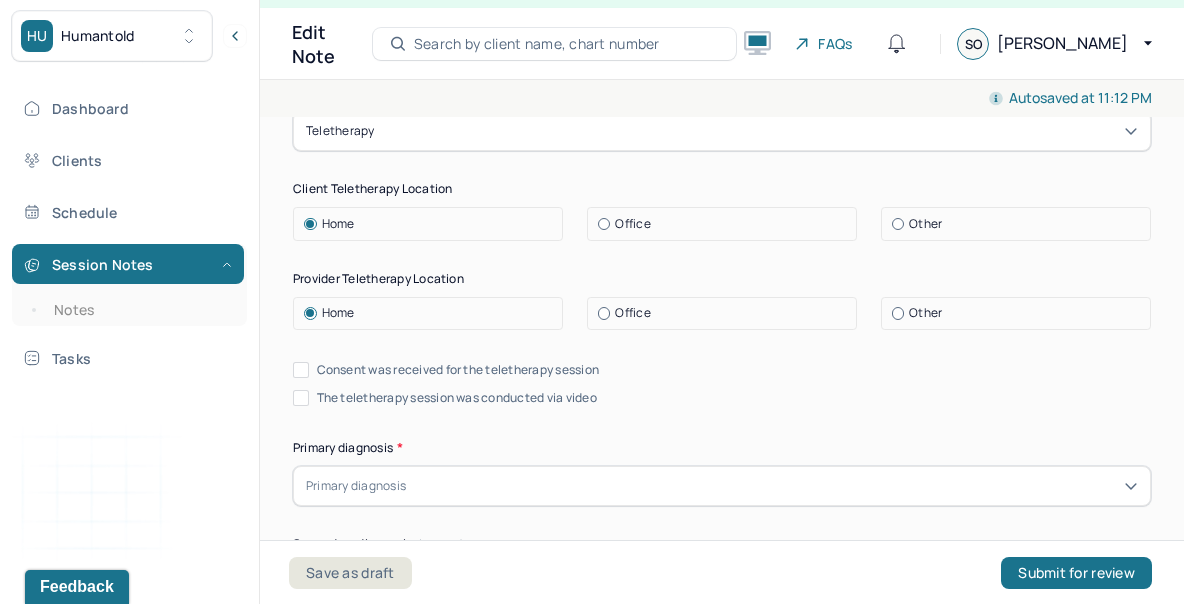 scroll, scrollTop: 392, scrollLeft: 0, axis: vertical 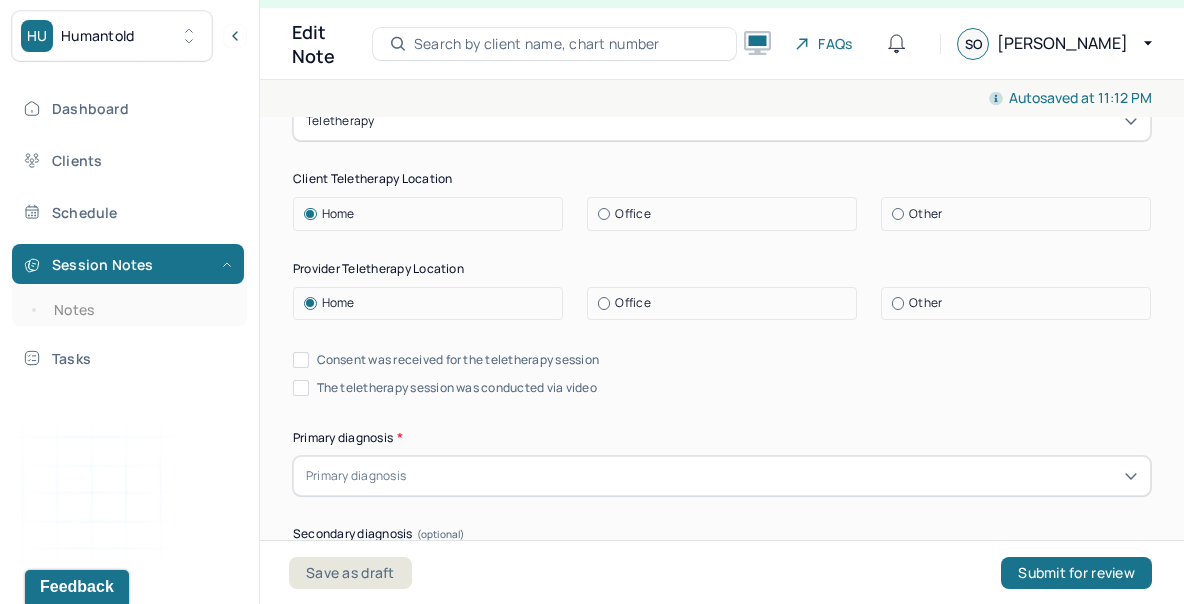 click on "Consent was received for the teletherapy session" at bounding box center (458, 360) 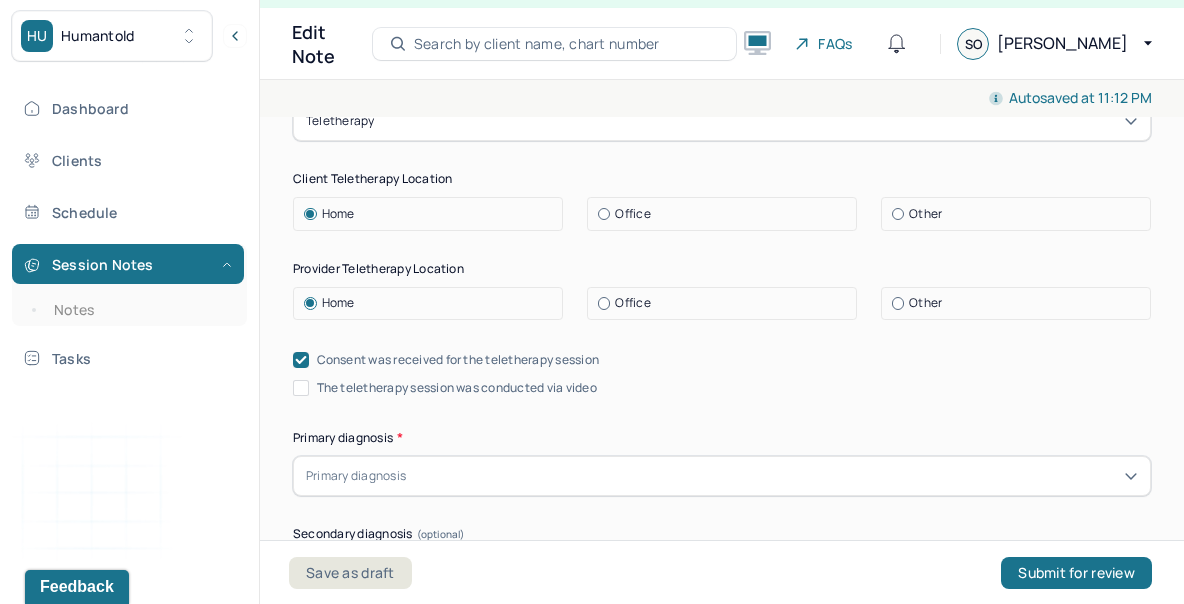 click on "The teletherapy session was conducted via video" at bounding box center (457, 388) 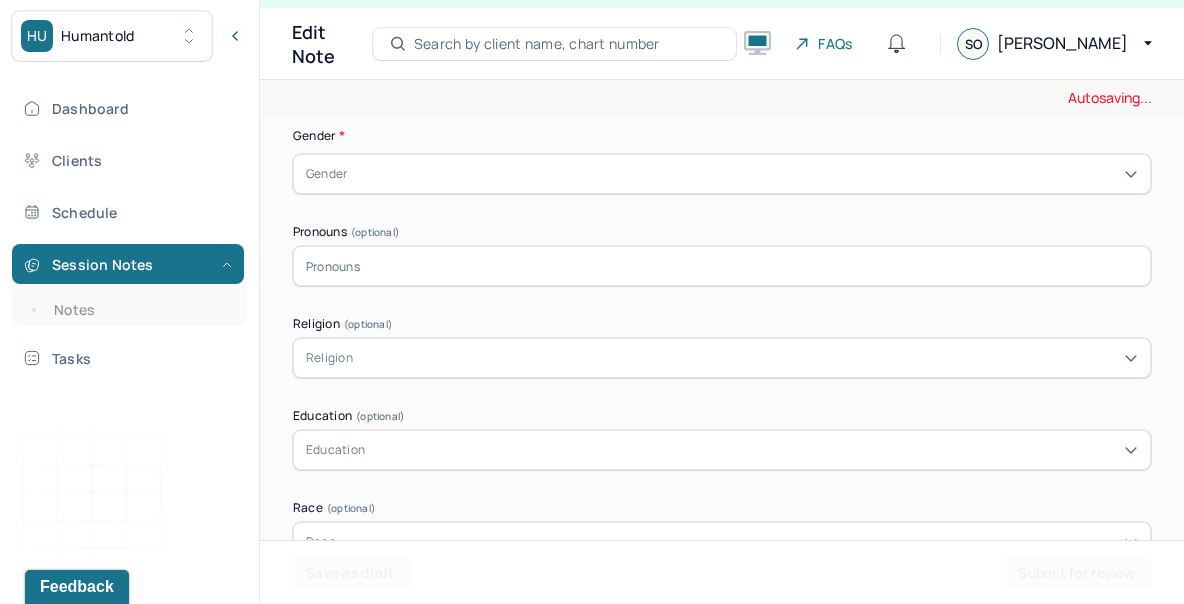 scroll, scrollTop: 1121, scrollLeft: 0, axis: vertical 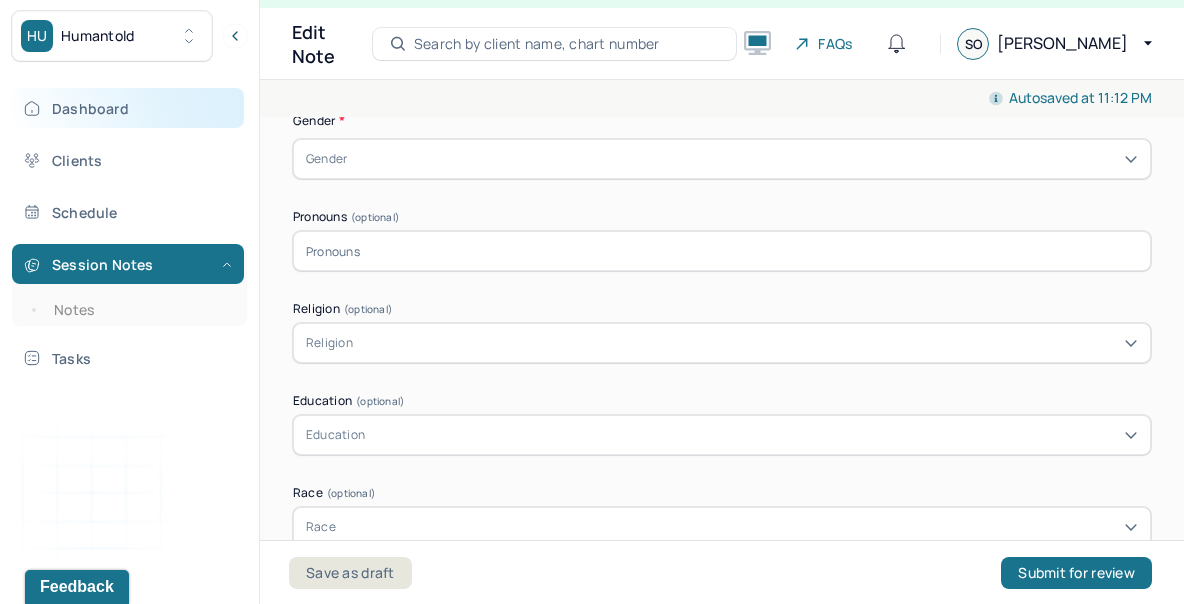 click on "Dashboard" at bounding box center (128, 108) 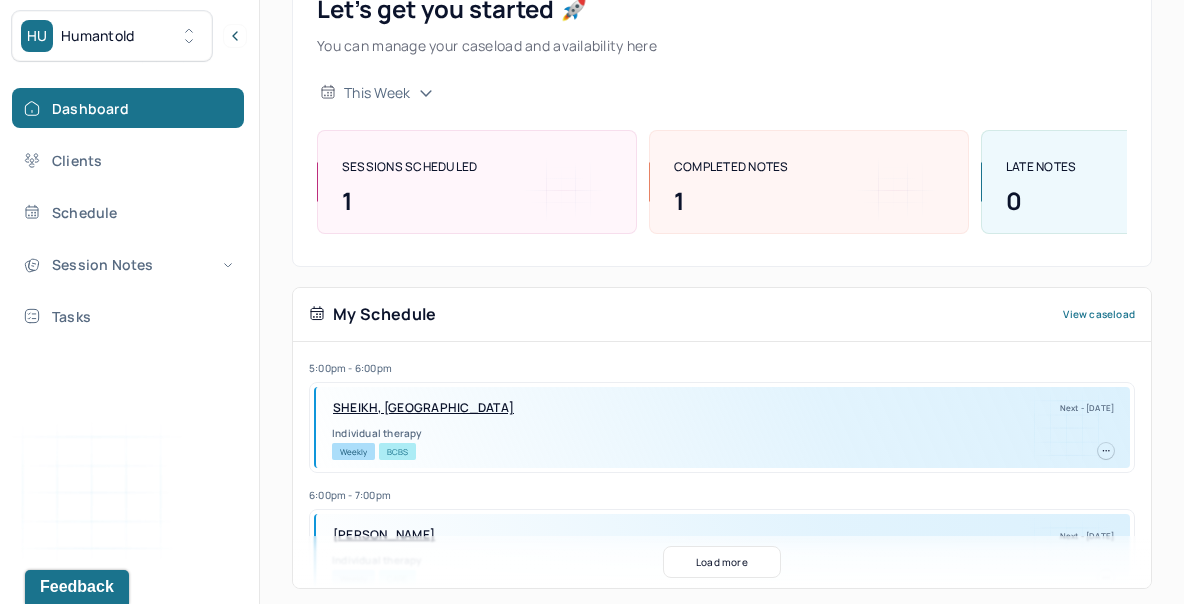 scroll, scrollTop: 442, scrollLeft: 0, axis: vertical 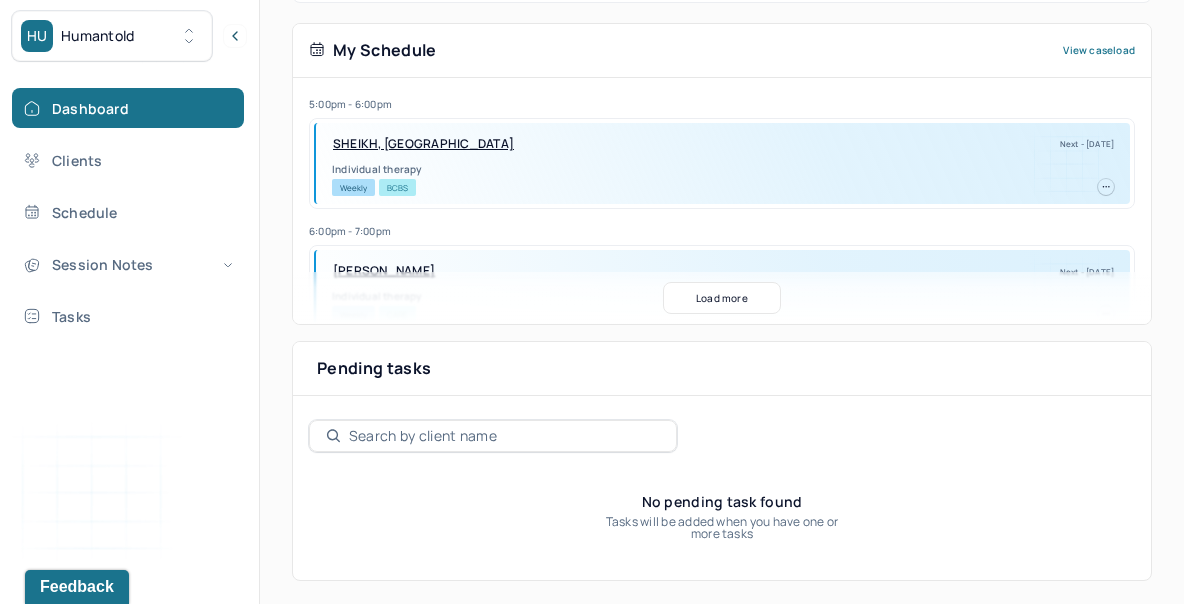 click on "Dashboard Clients Schedule Session Notes Tasks" at bounding box center [129, 212] 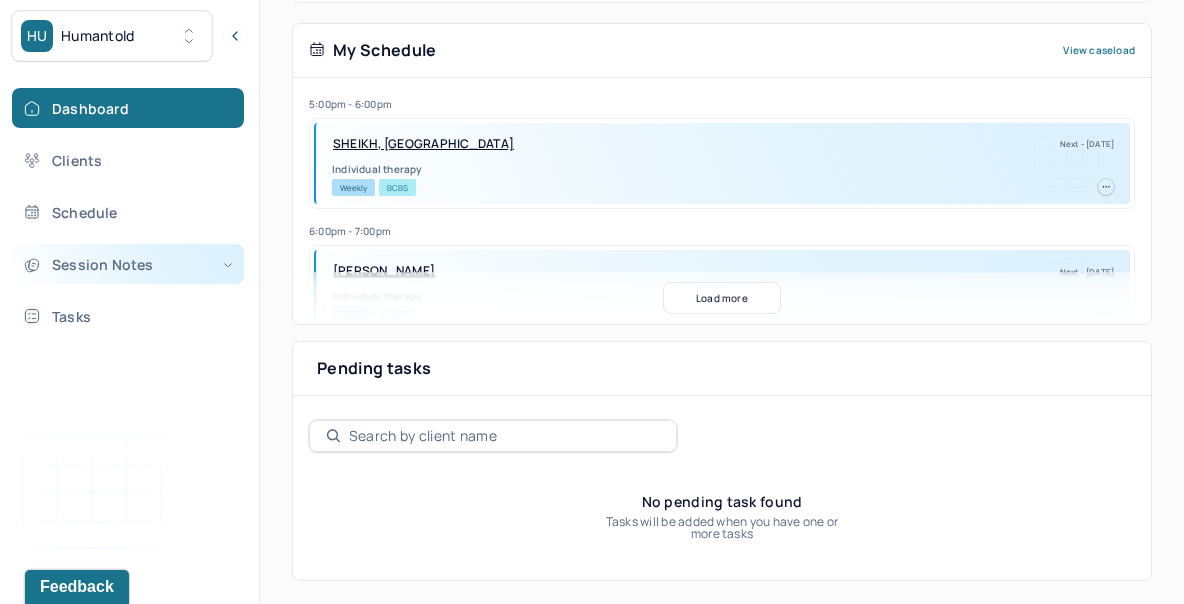 click on "Session Notes" at bounding box center [128, 264] 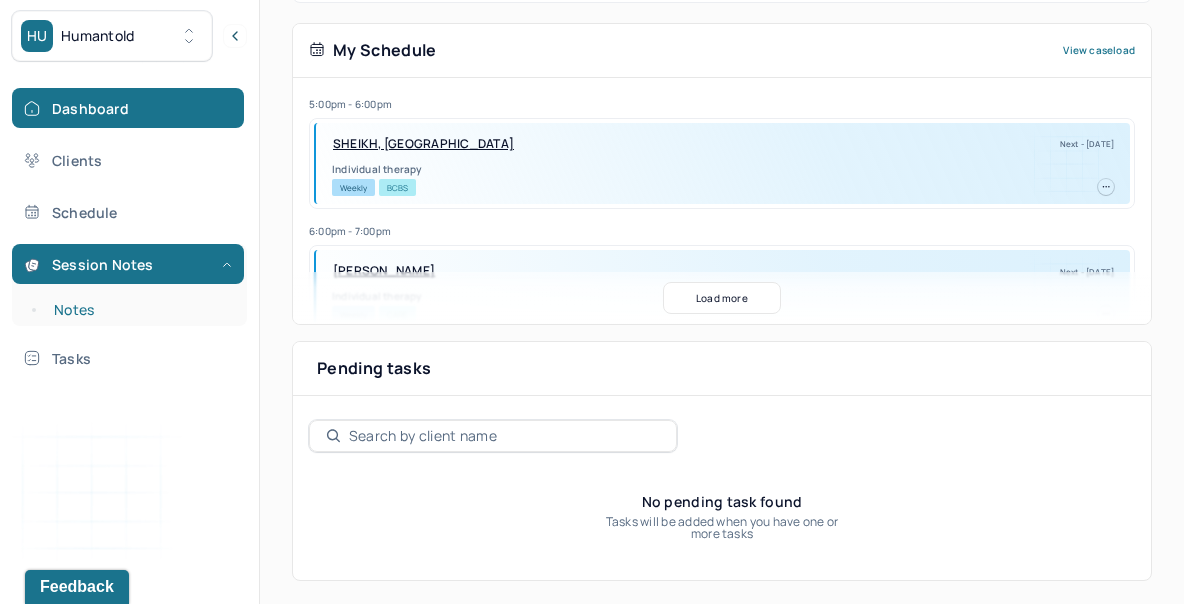 click on "Notes" at bounding box center (139, 310) 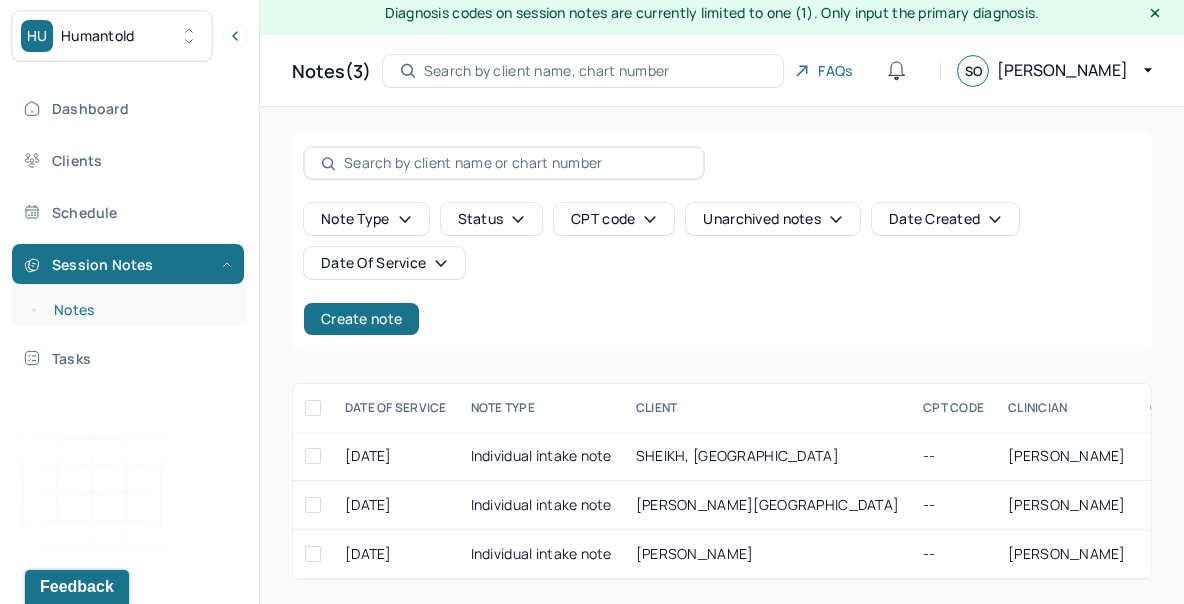 scroll, scrollTop: 58, scrollLeft: 0, axis: vertical 